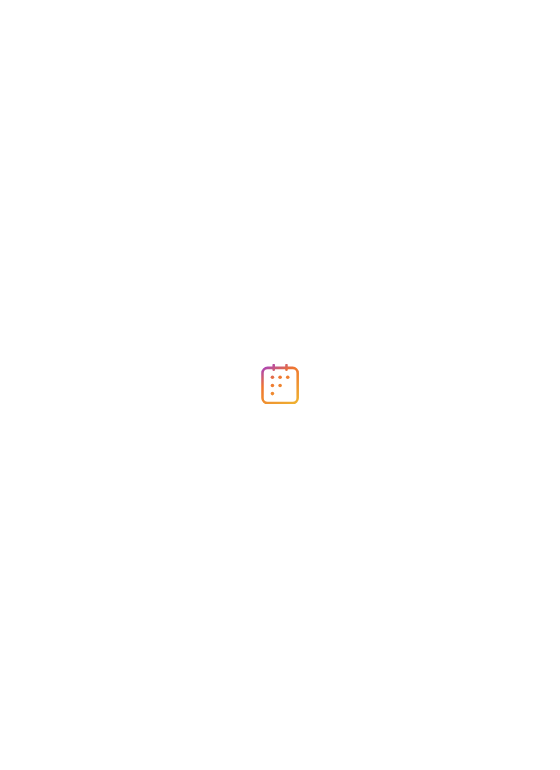 scroll, scrollTop: 0, scrollLeft: 0, axis: both 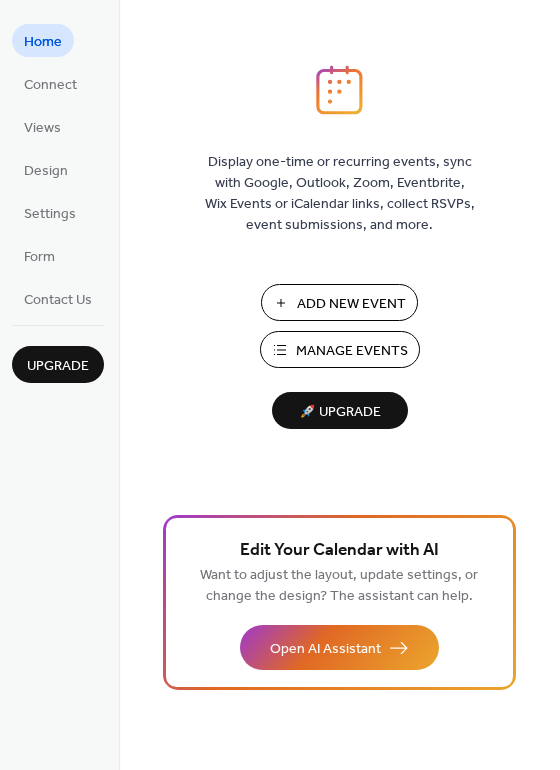 click on "Manage Events" at bounding box center [352, 351] 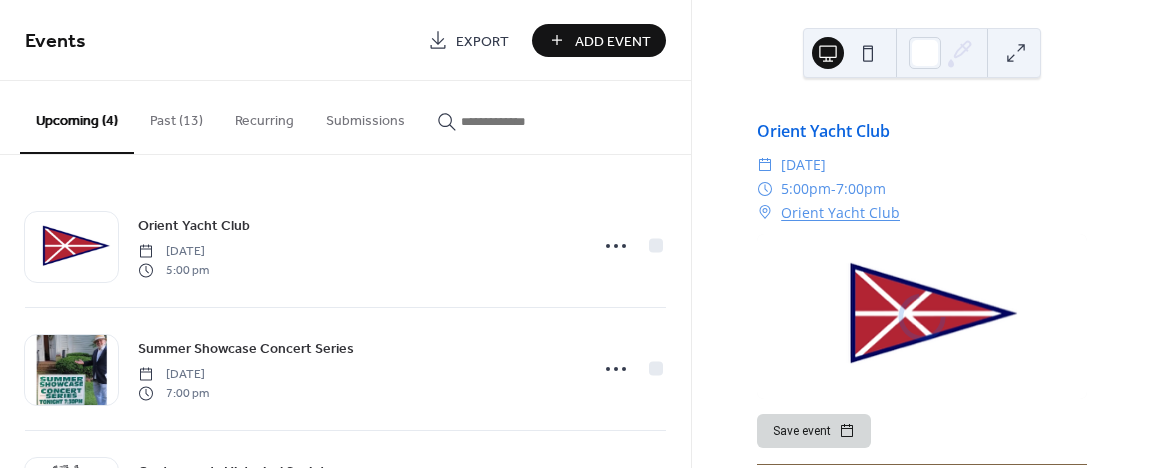scroll, scrollTop: 0, scrollLeft: 0, axis: both 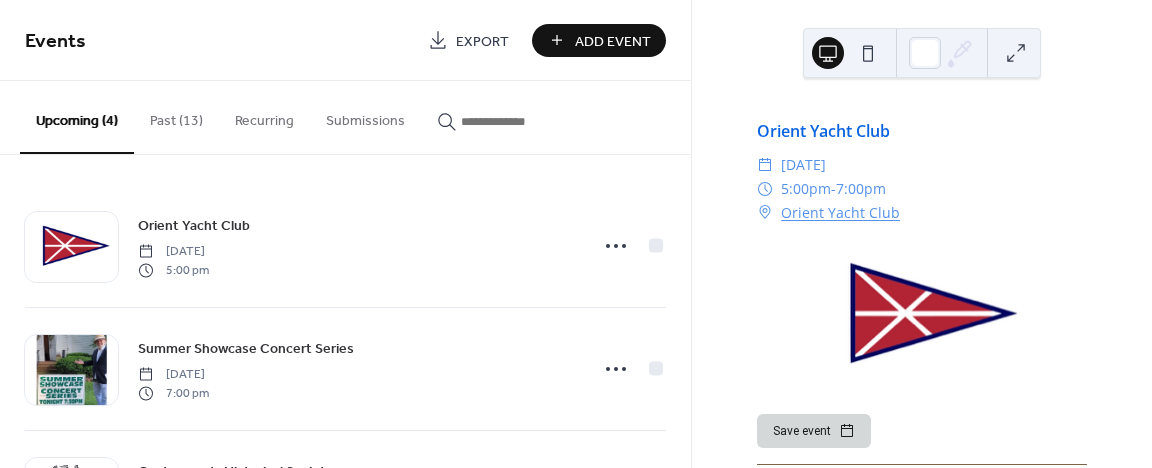 click on "Add Event" at bounding box center [613, 41] 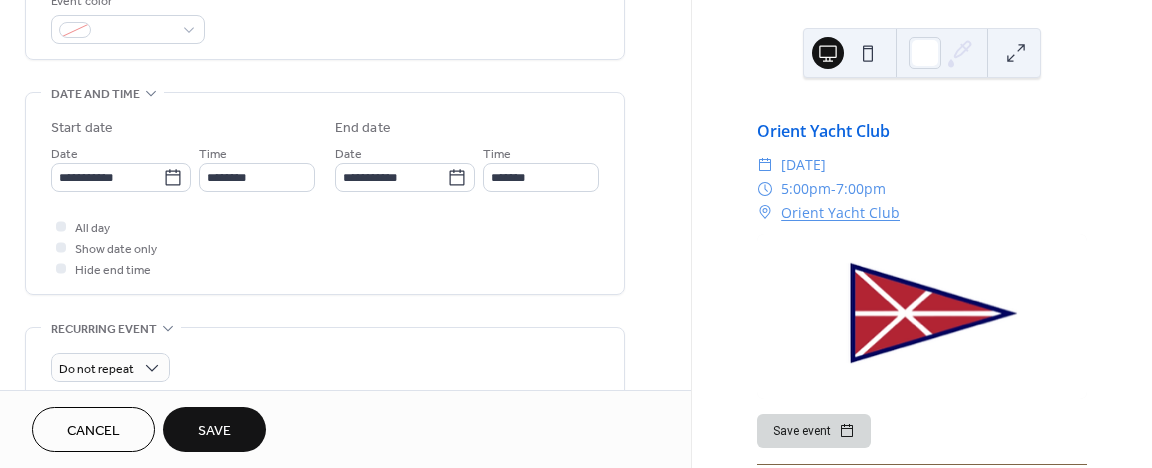 scroll, scrollTop: 719, scrollLeft: 0, axis: vertical 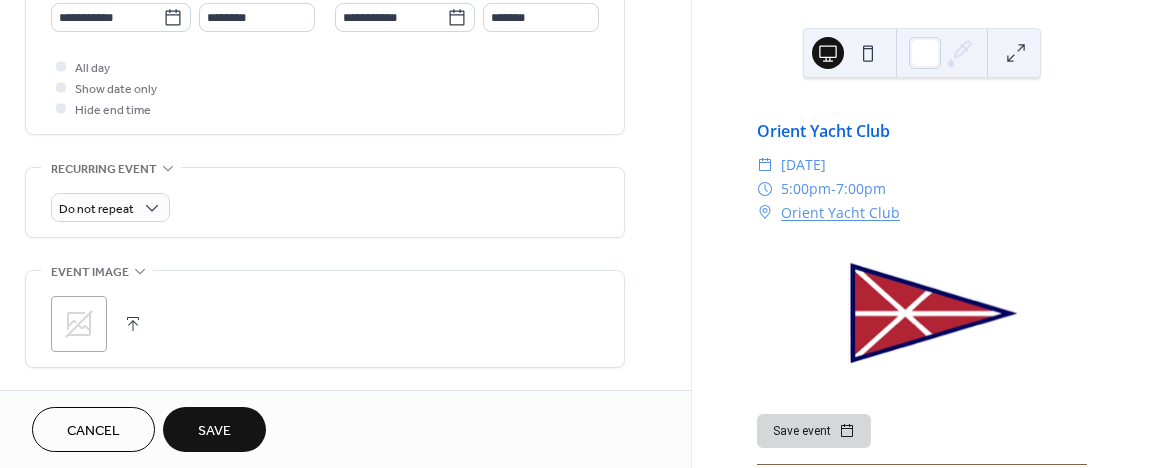 type on "**********" 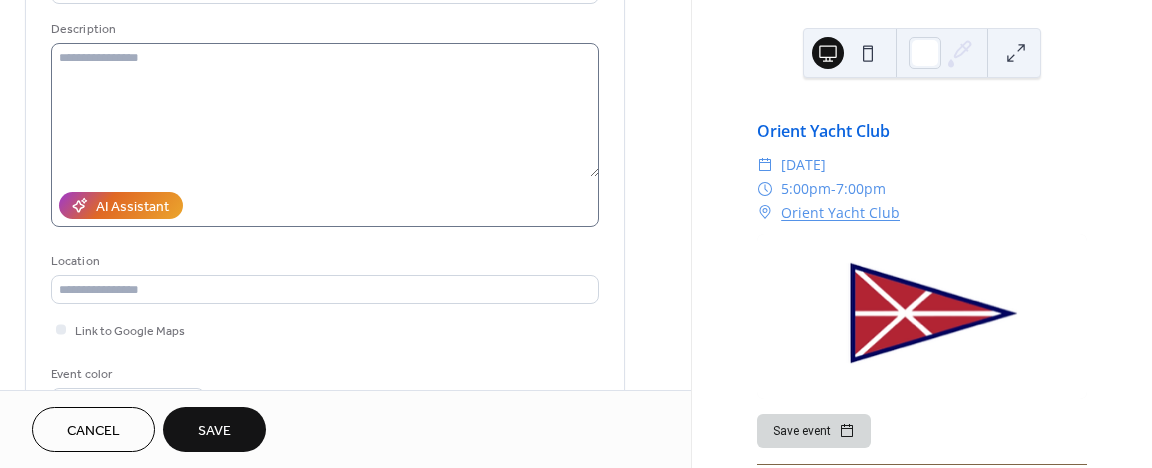 scroll, scrollTop: 202, scrollLeft: 0, axis: vertical 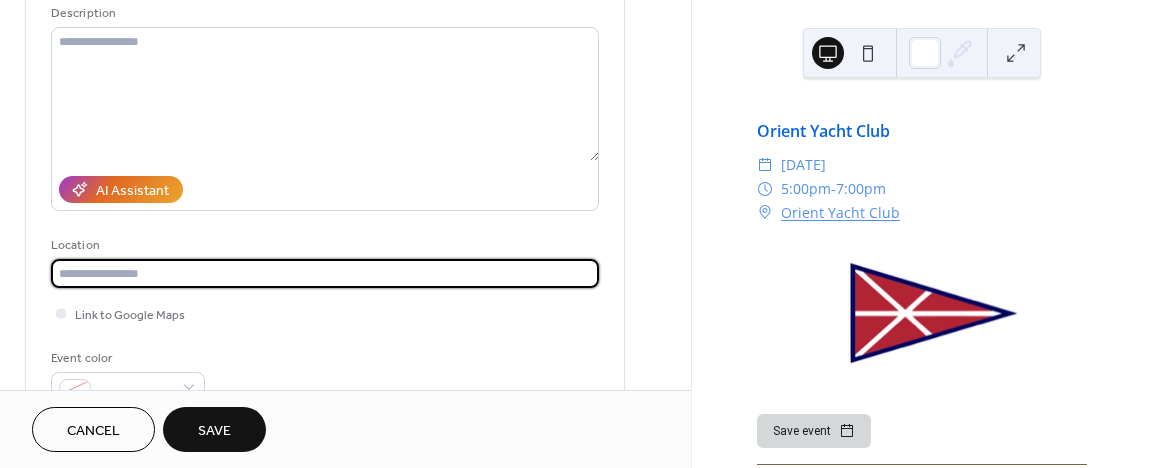 click at bounding box center (325, 273) 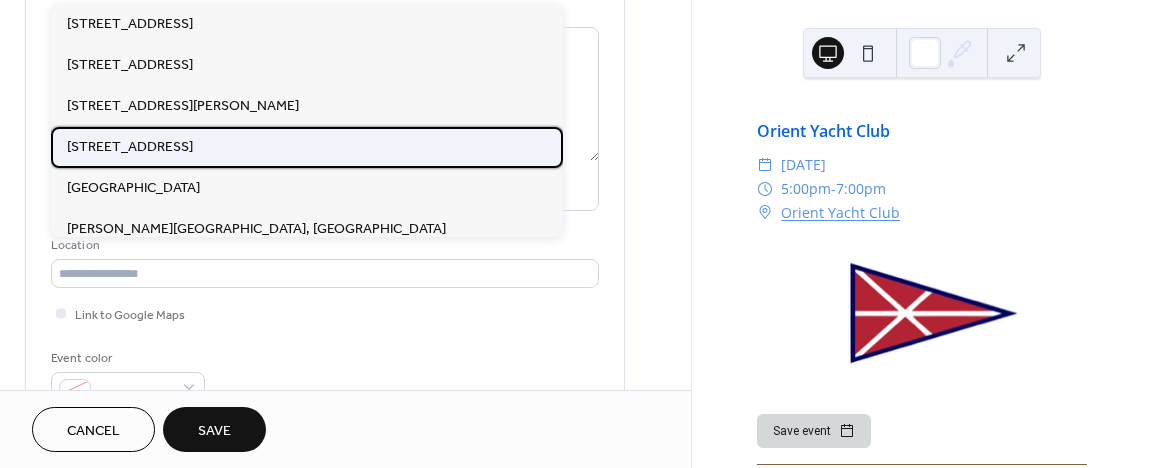 click on "539 First Street, Greenport, NY 11944" at bounding box center (130, 147) 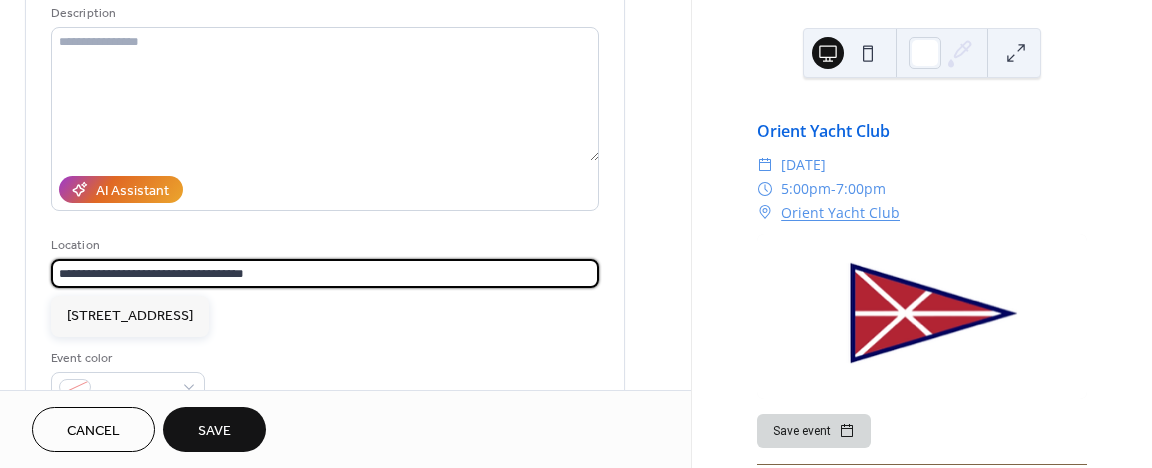 click on "**********" at bounding box center (325, 273) 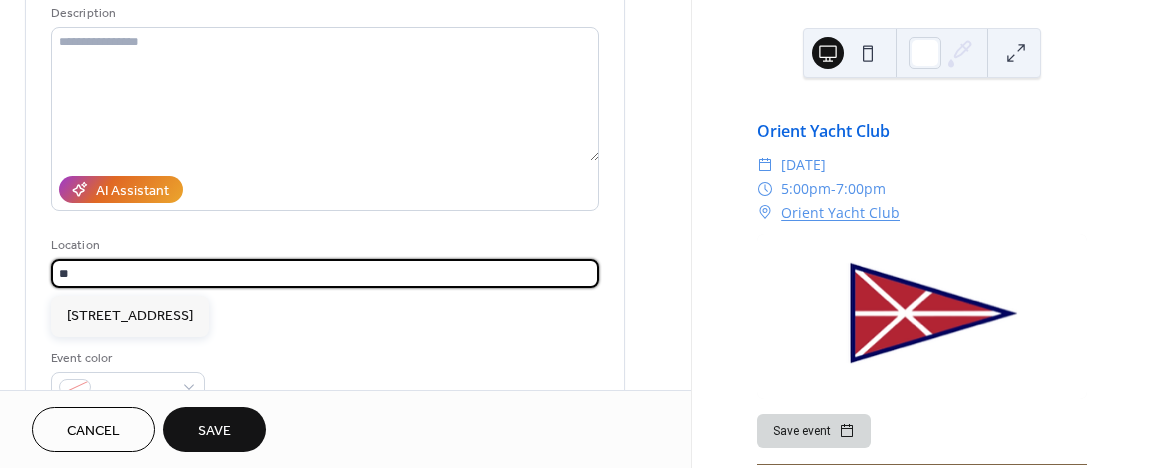 type on "*" 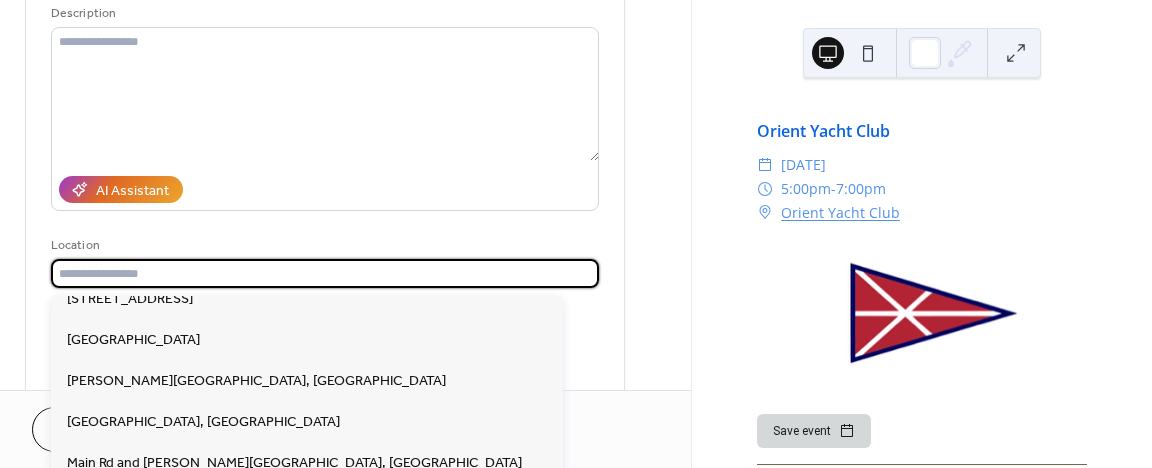 scroll, scrollTop: 142, scrollLeft: 0, axis: vertical 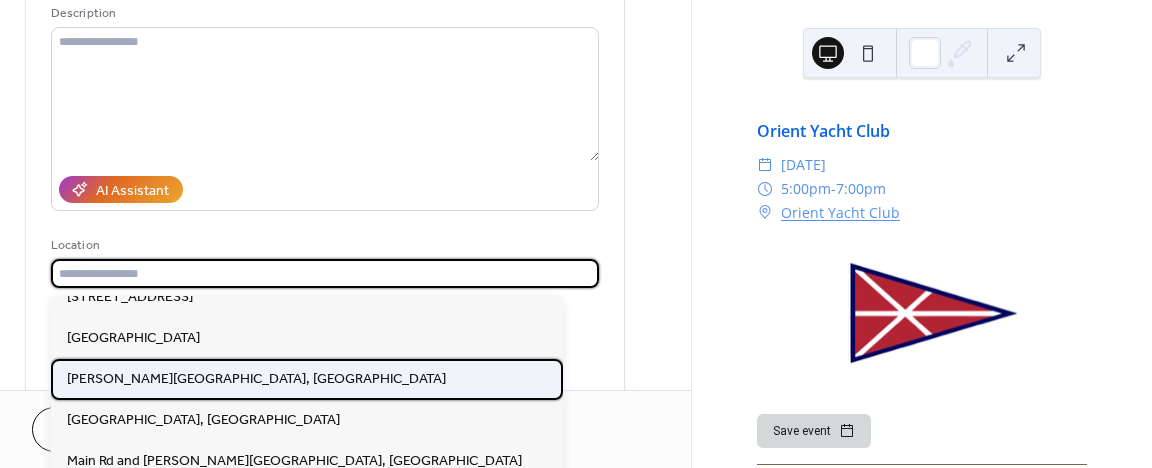 click on "[PERSON_NAME][GEOGRAPHIC_DATA], [GEOGRAPHIC_DATA]" at bounding box center (256, 379) 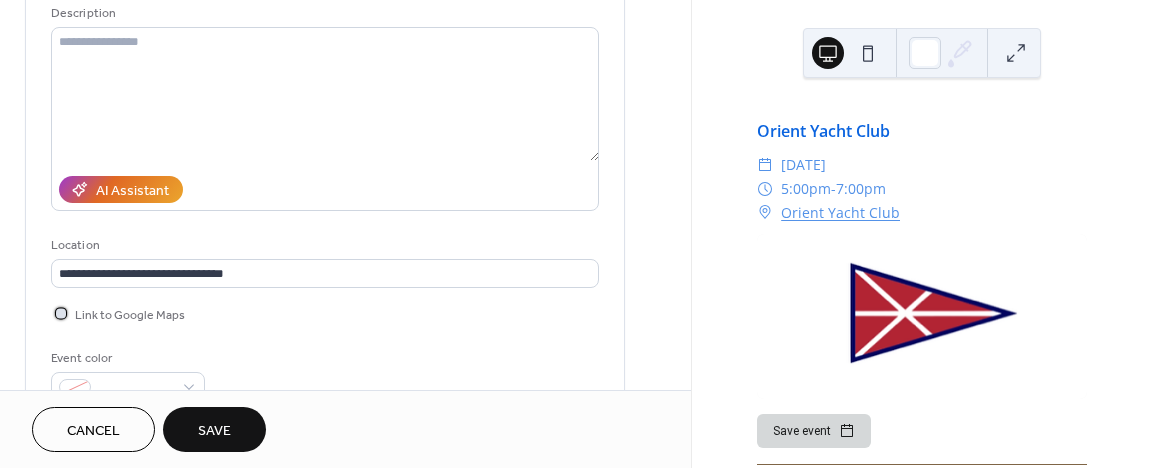 click at bounding box center [61, 313] 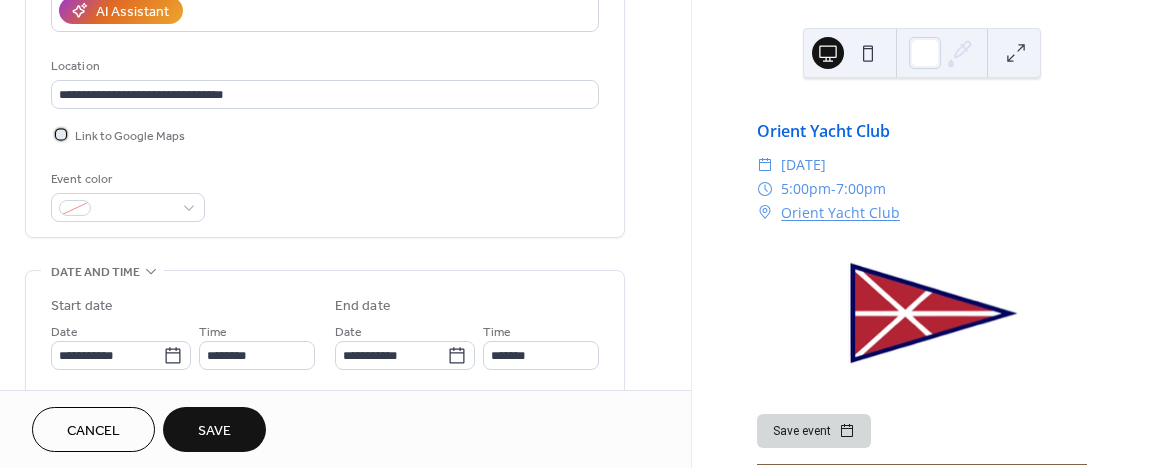 scroll, scrollTop: 461, scrollLeft: 0, axis: vertical 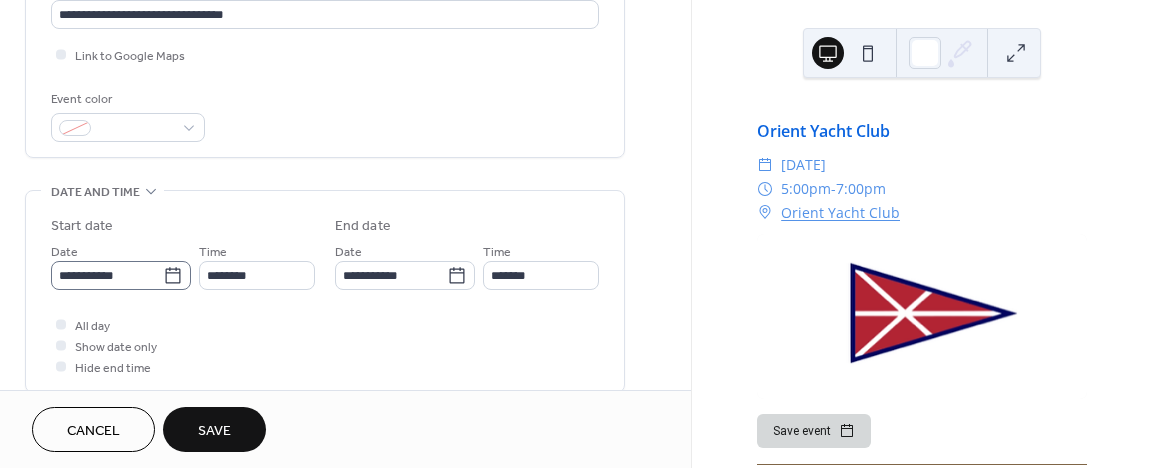click 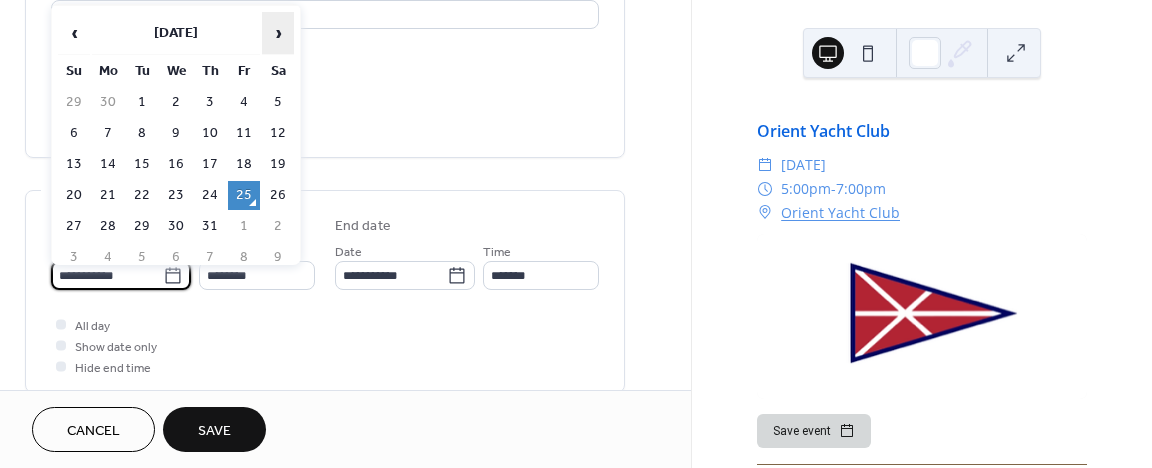 click on "›" at bounding box center (278, 33) 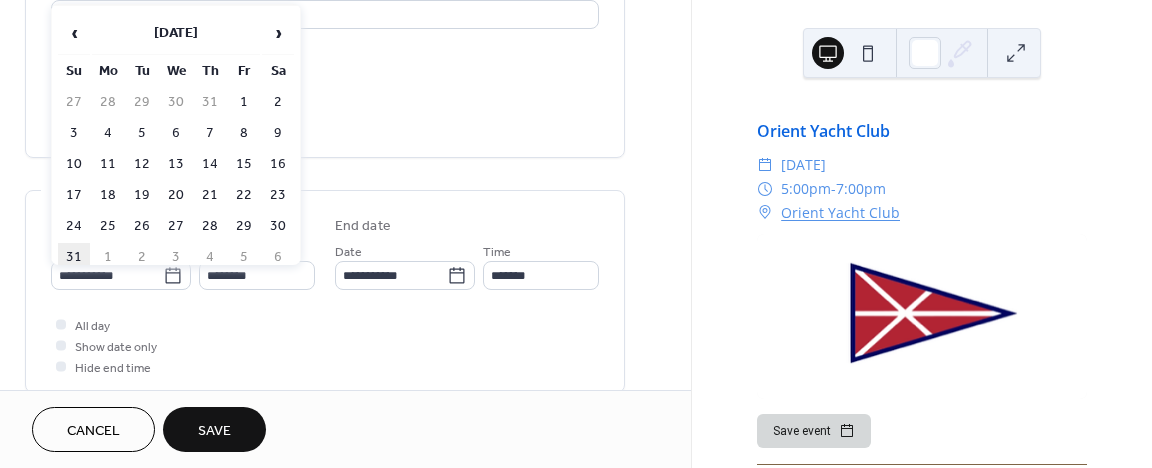 click on "31" at bounding box center (74, 257) 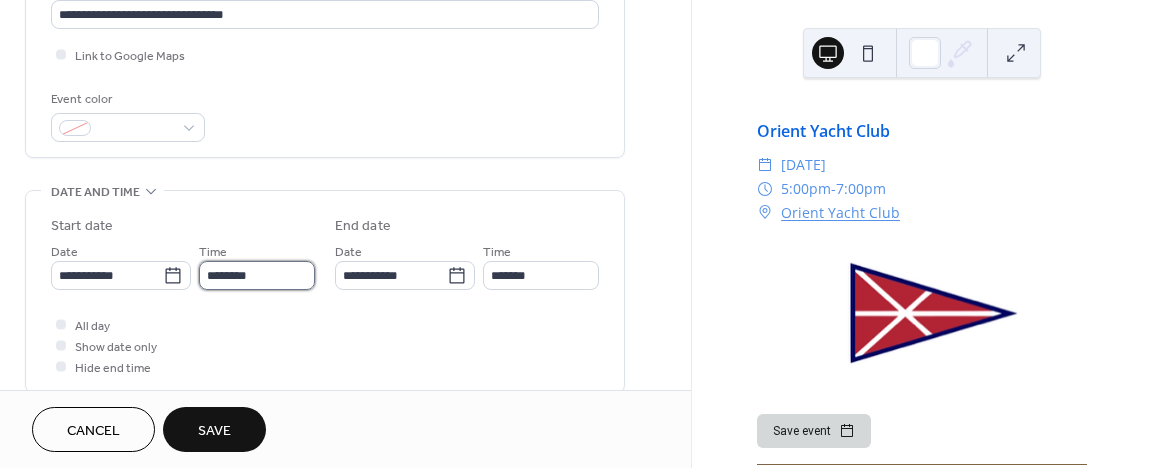 click on "********" at bounding box center (257, 275) 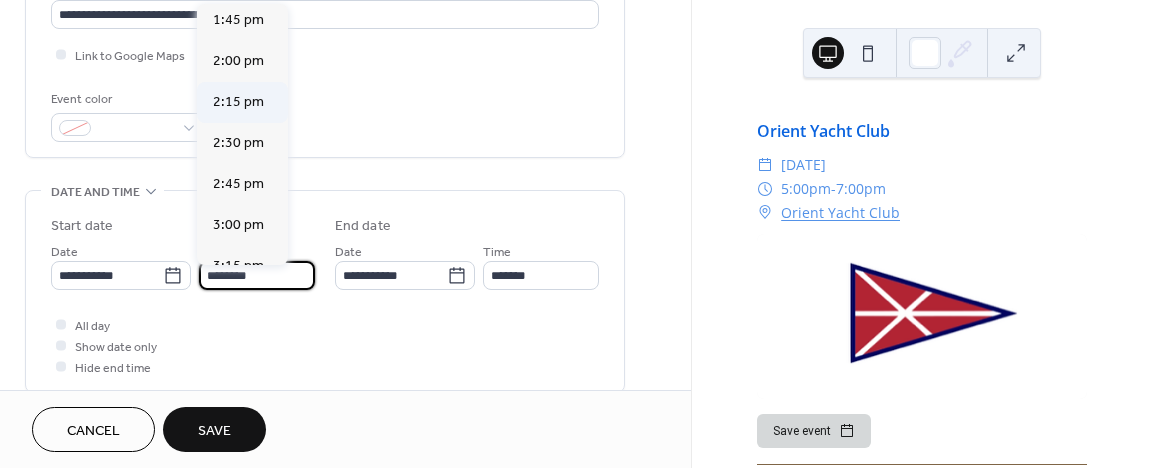 scroll, scrollTop: 2260, scrollLeft: 0, axis: vertical 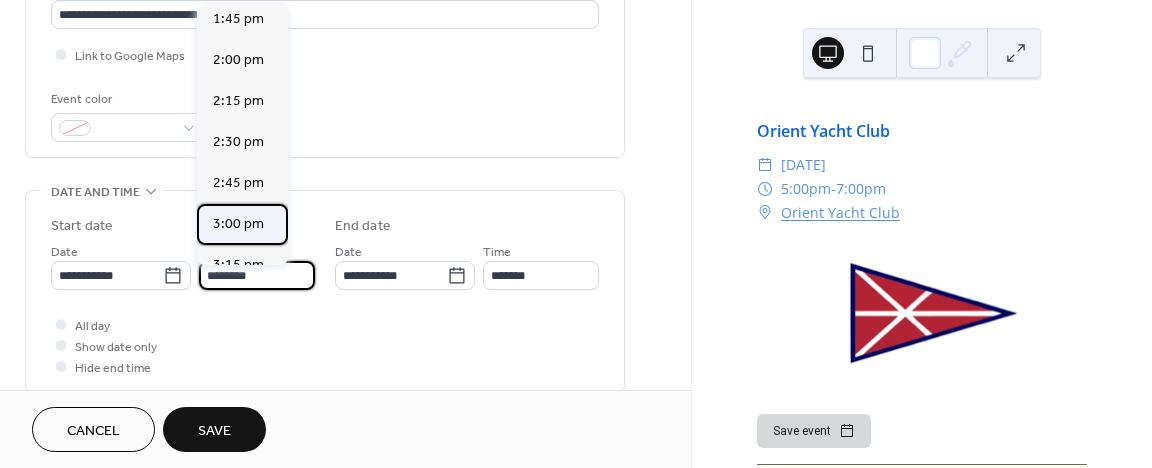 click on "3:00 pm" at bounding box center (238, 224) 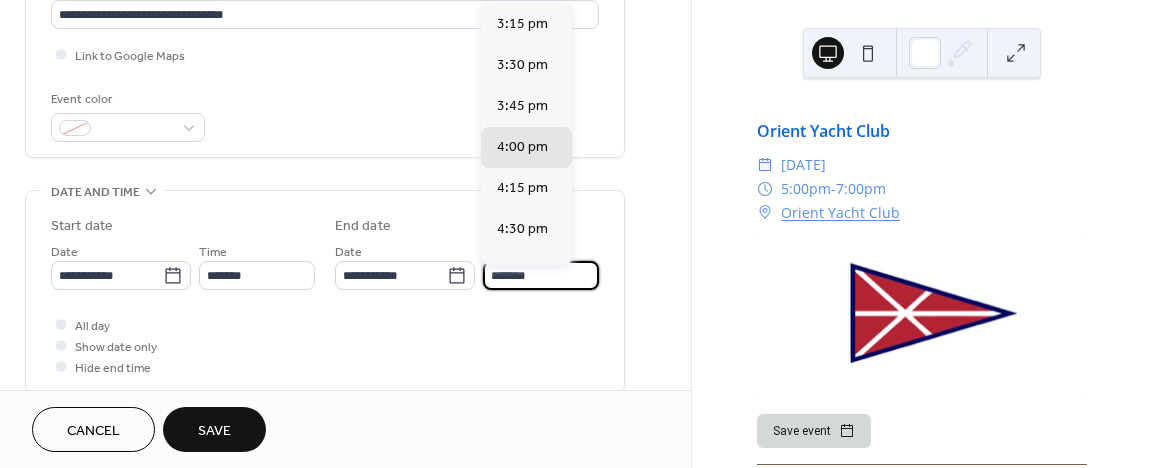 click on "*******" at bounding box center [541, 275] 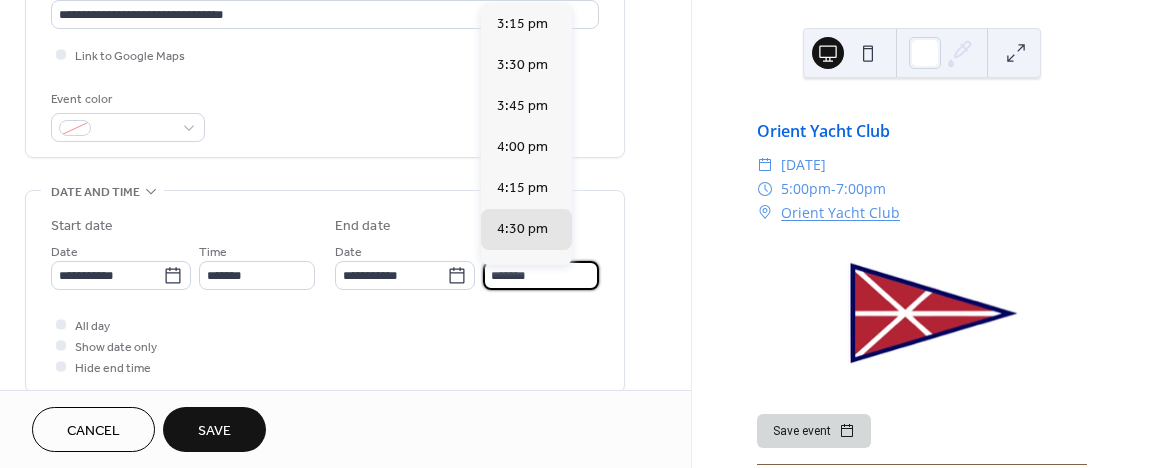 type on "*******" 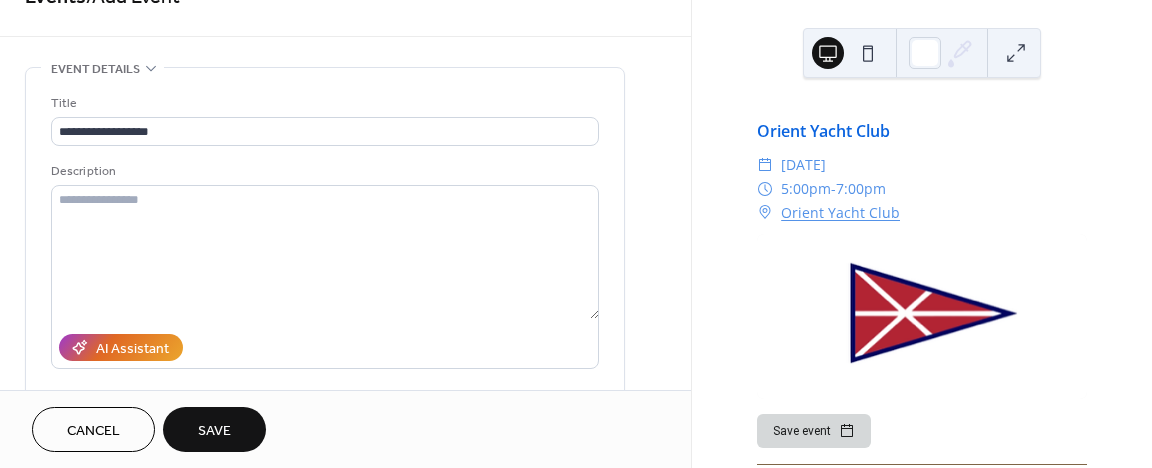 scroll, scrollTop: 37, scrollLeft: 0, axis: vertical 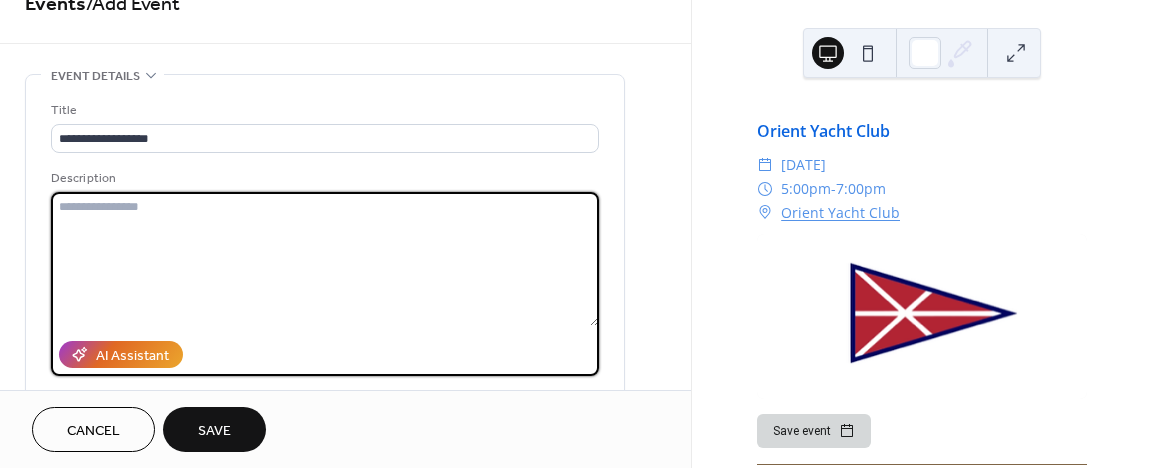 click at bounding box center (325, 259) 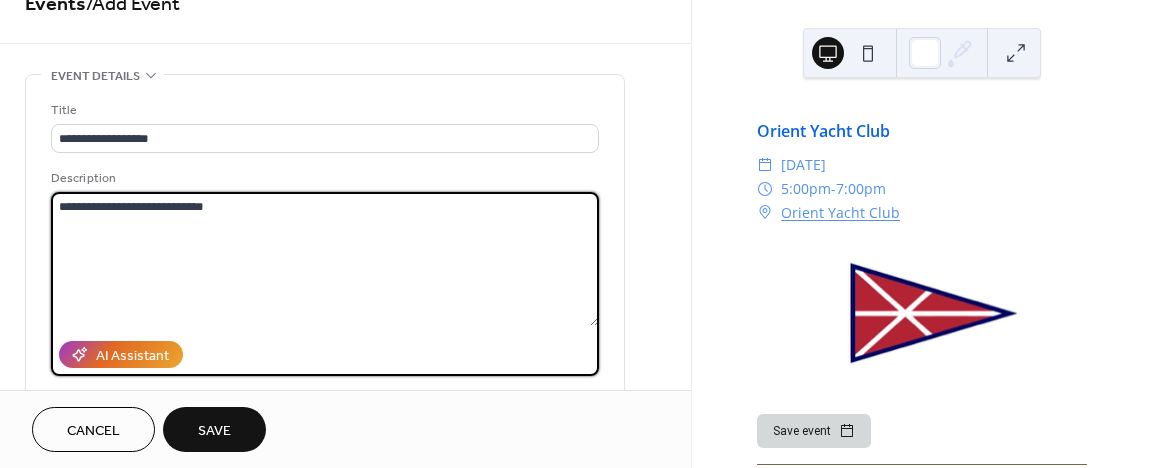 click on "**********" at bounding box center (325, 259) 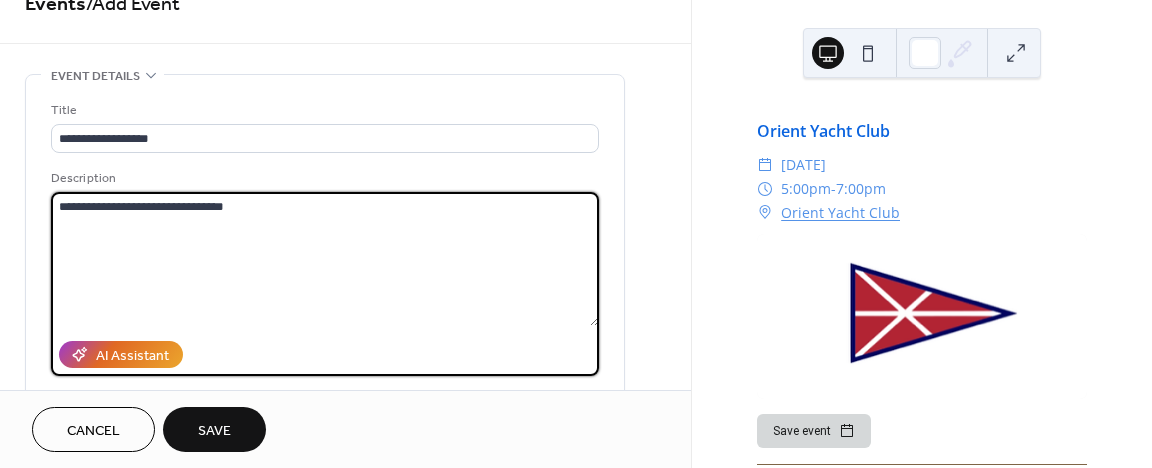 click on "**********" at bounding box center [325, 259] 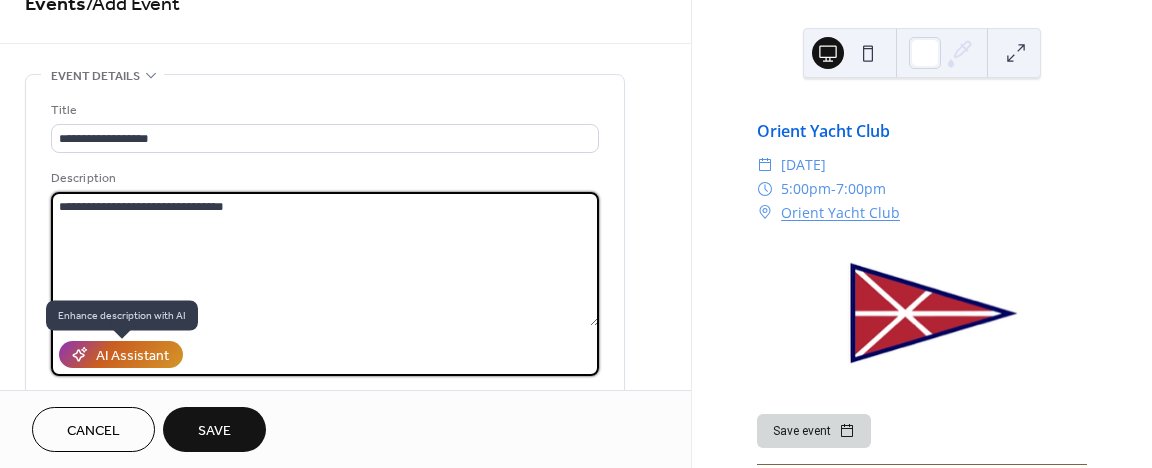 type on "**********" 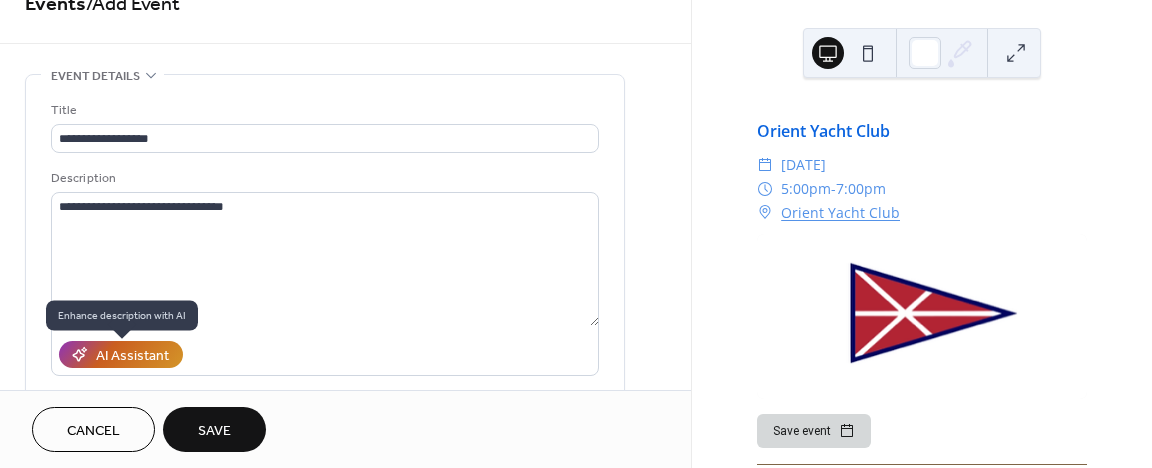click on "AI Assistant" at bounding box center [132, 356] 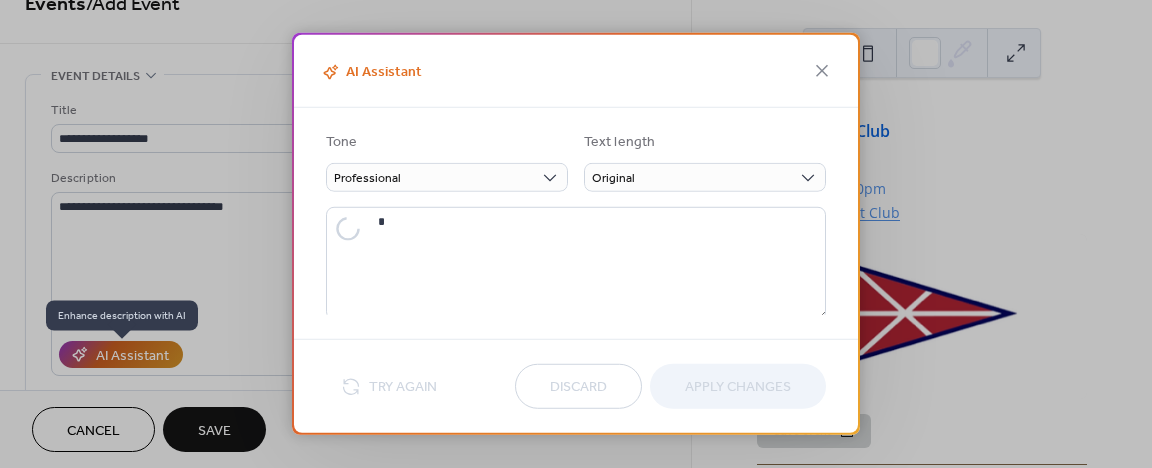 type on "**********" 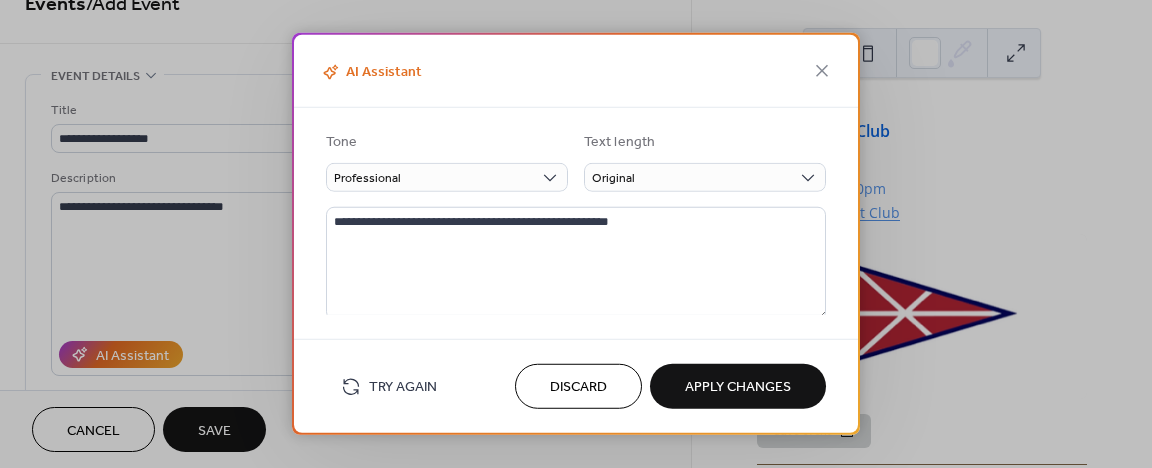 click on "Try Again" at bounding box center [389, 386] 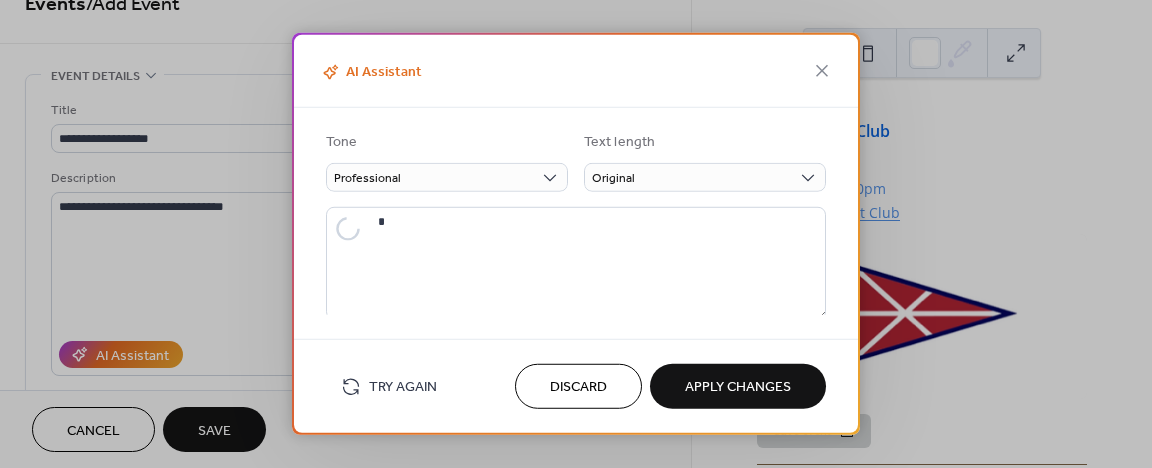 type on "**********" 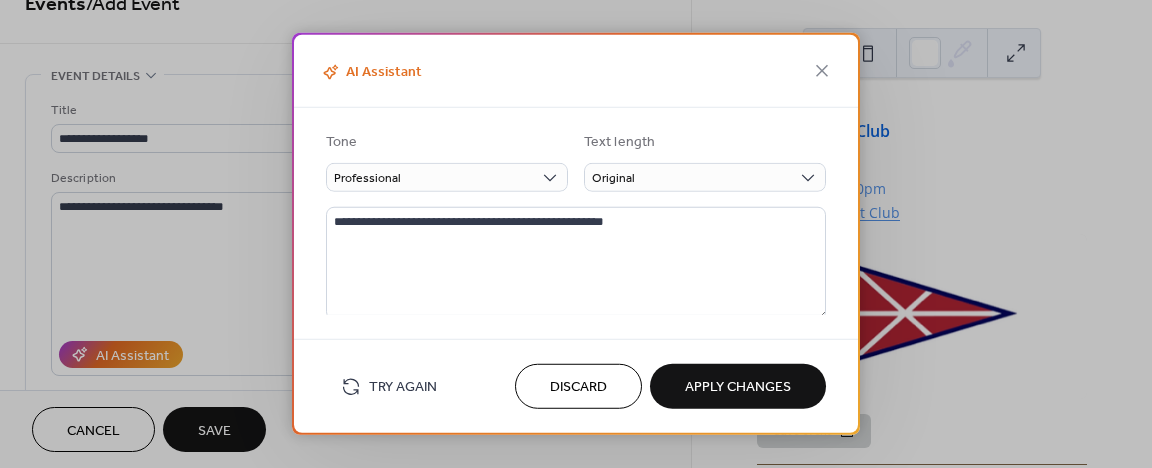 click on "Discard" at bounding box center [578, 388] 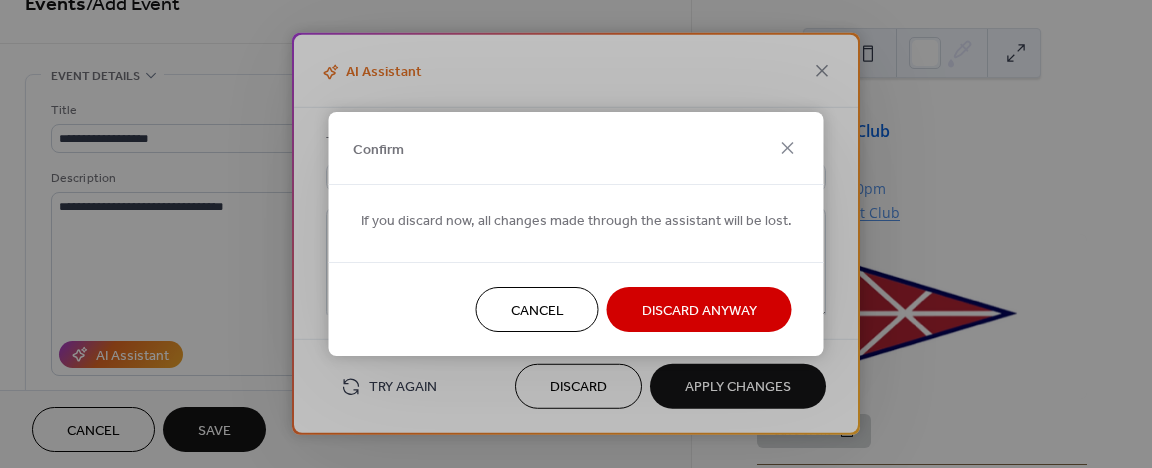 click on "Discard Anyway" at bounding box center [699, 311] 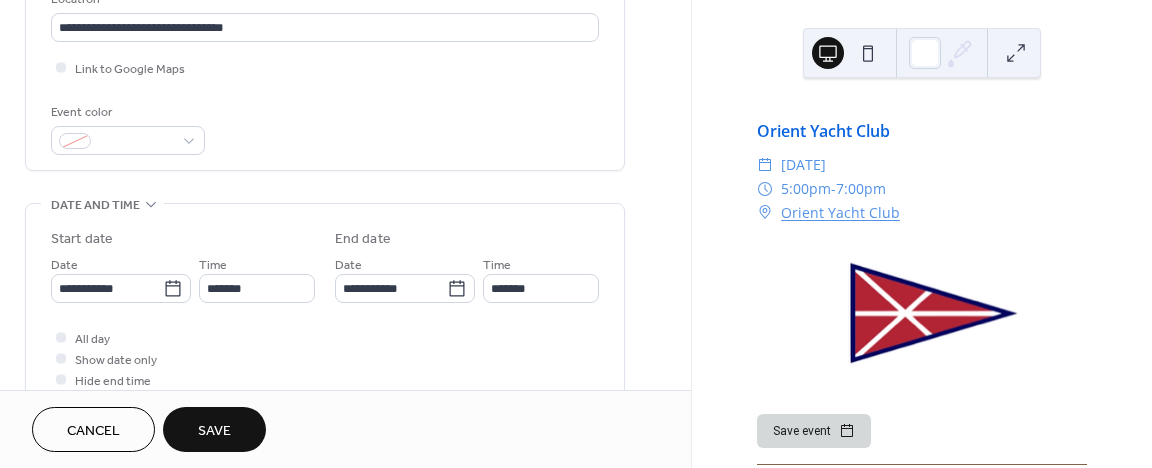 scroll, scrollTop: 451, scrollLeft: 0, axis: vertical 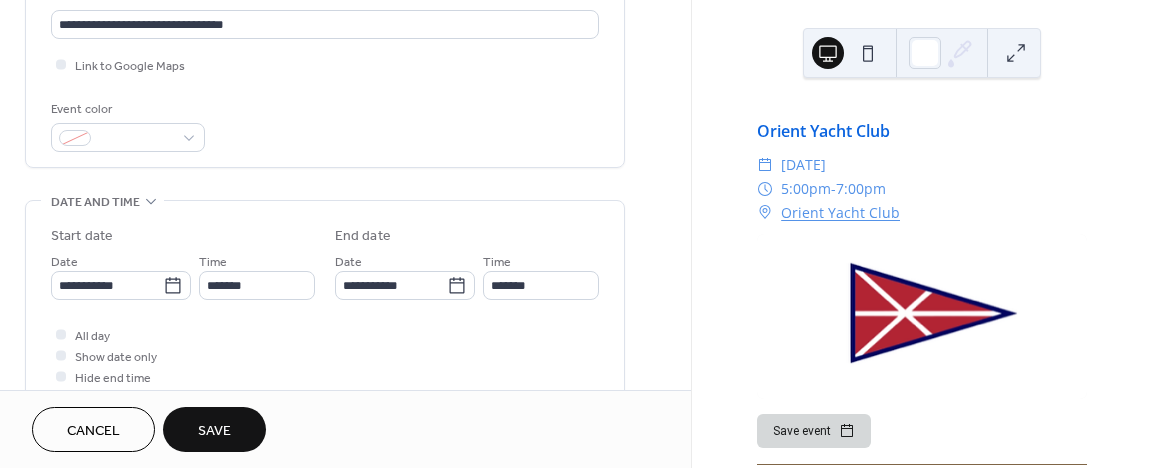 click on "Save" at bounding box center (214, 431) 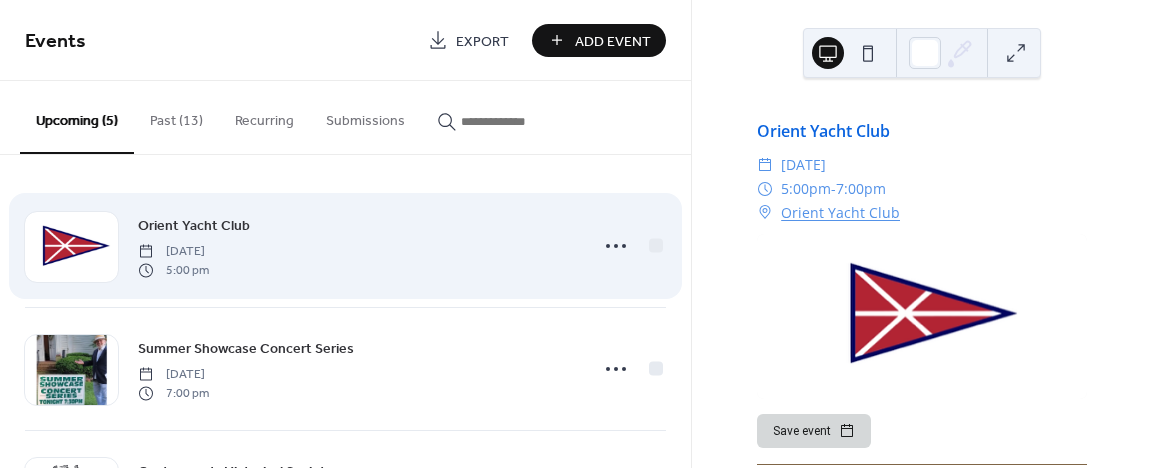 scroll, scrollTop: 0, scrollLeft: 0, axis: both 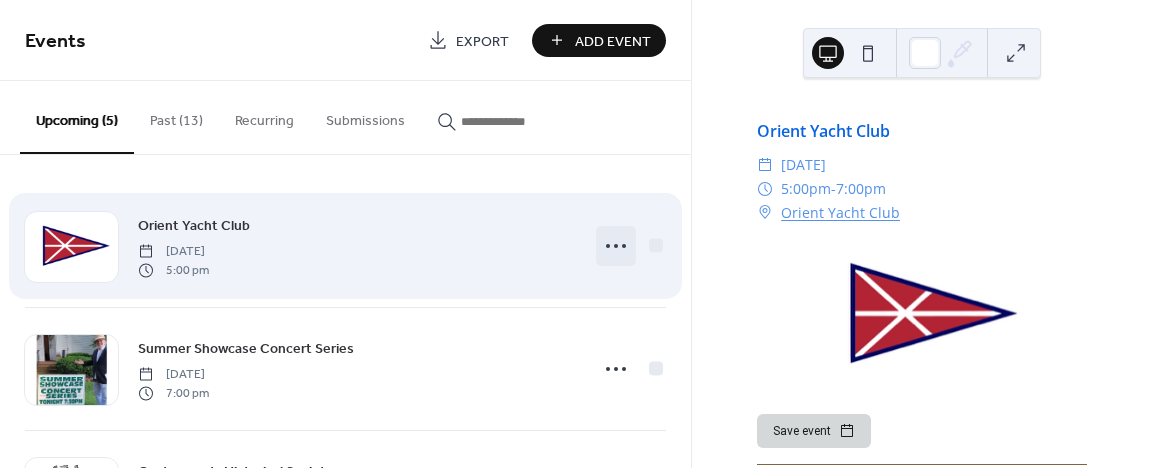 click 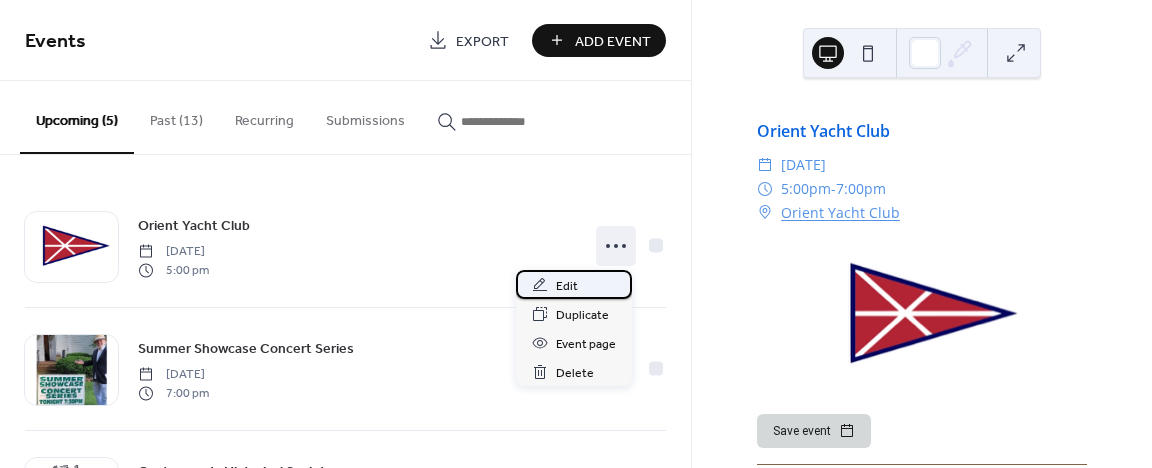 click on "Edit" at bounding box center [567, 286] 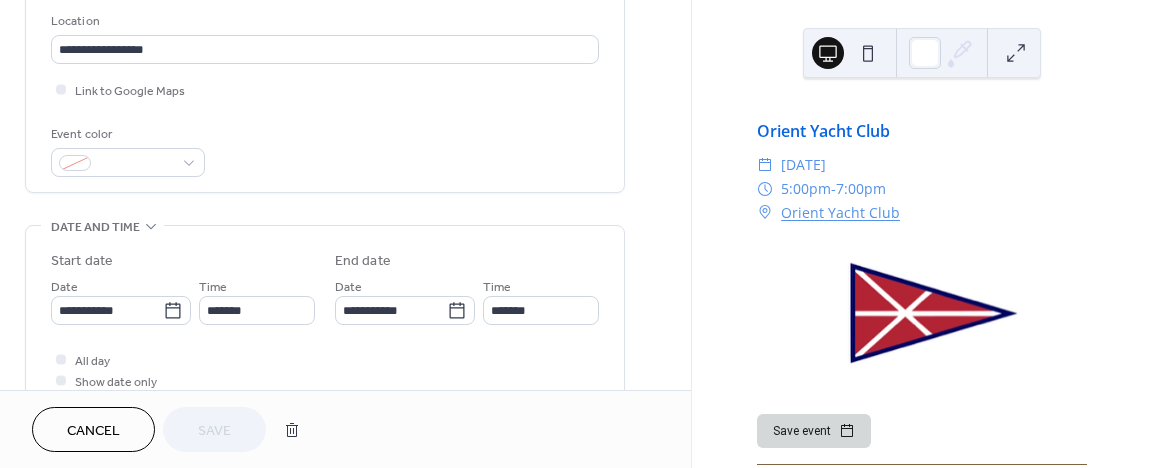scroll, scrollTop: 484, scrollLeft: 0, axis: vertical 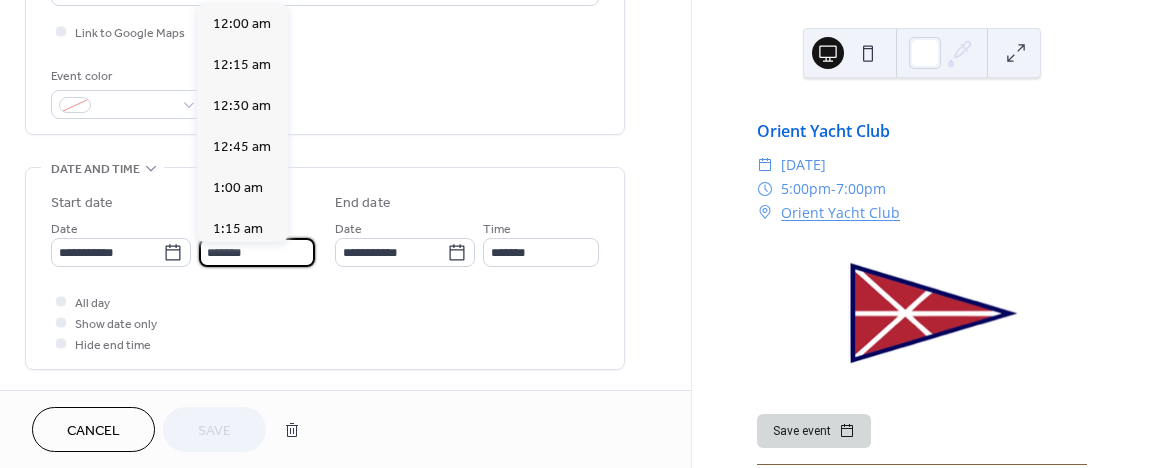 click on "*******" at bounding box center (257, 252) 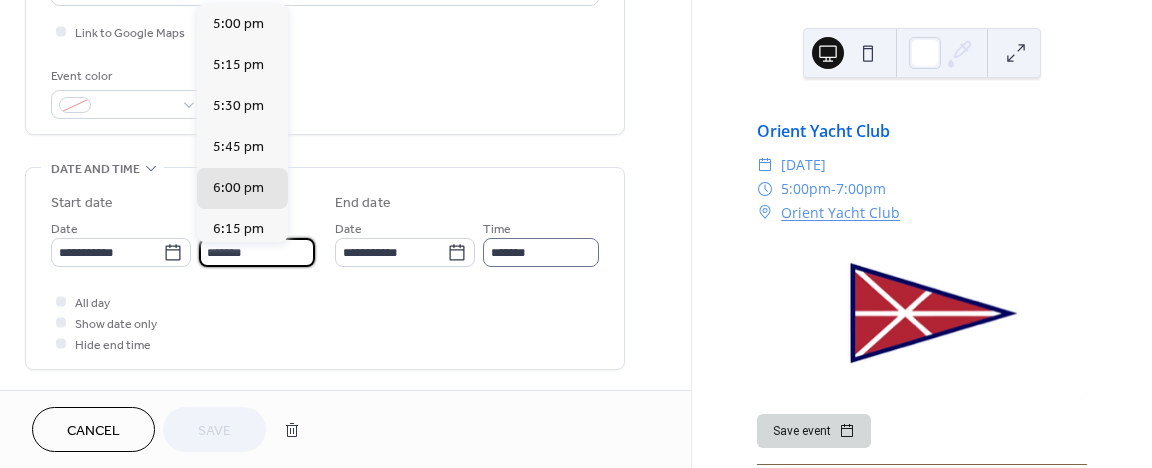 type on "*******" 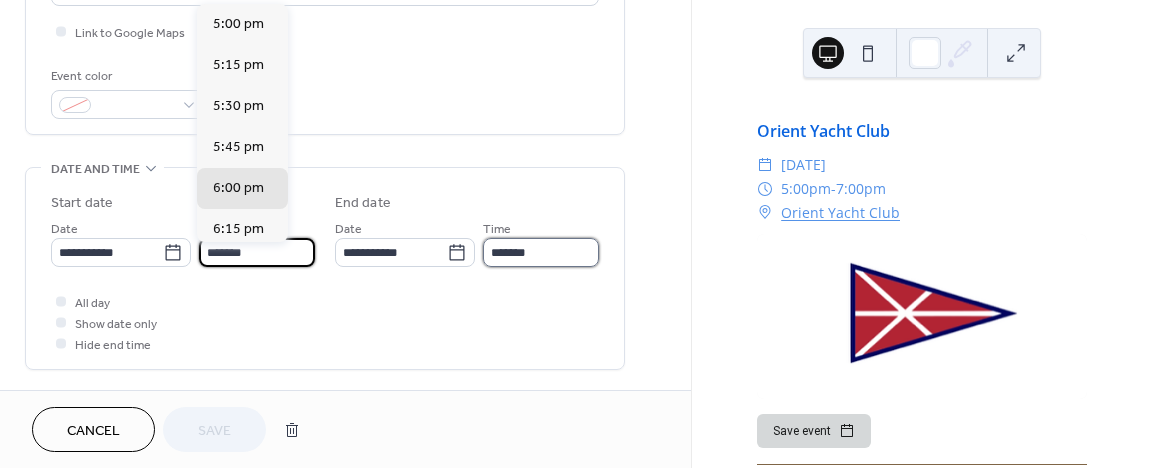 type on "*******" 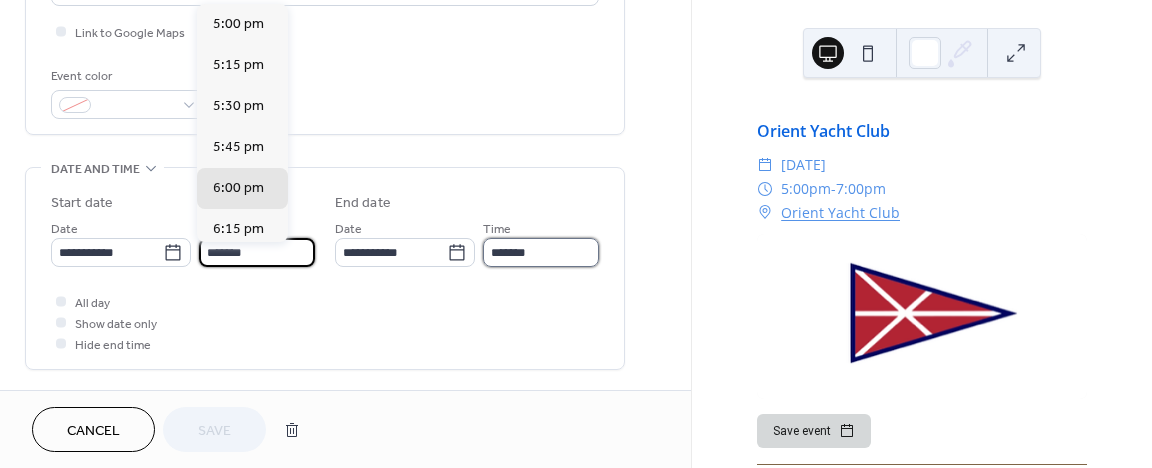 click on "*******" at bounding box center [541, 252] 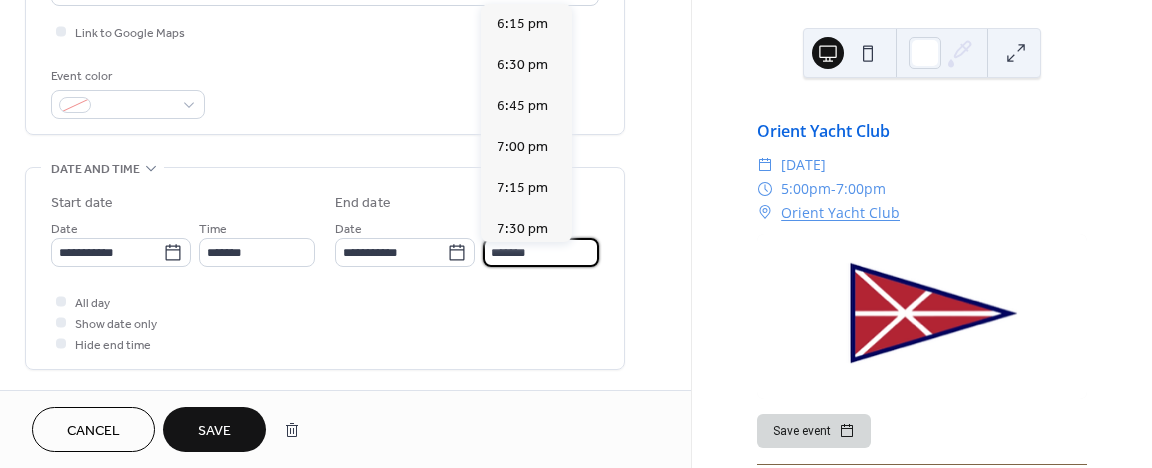 scroll, scrollTop: 287, scrollLeft: 0, axis: vertical 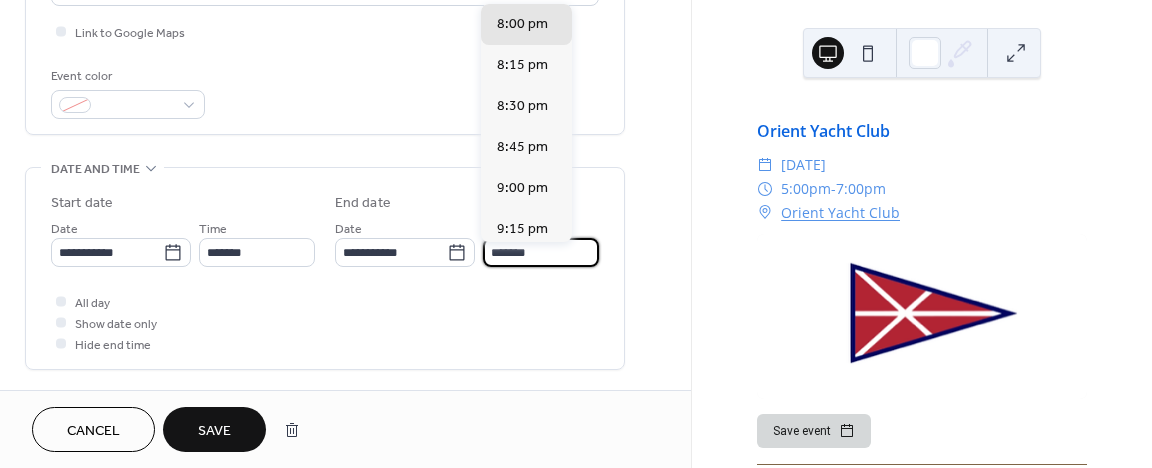click on "All day Show date only Hide end time" at bounding box center [325, 322] 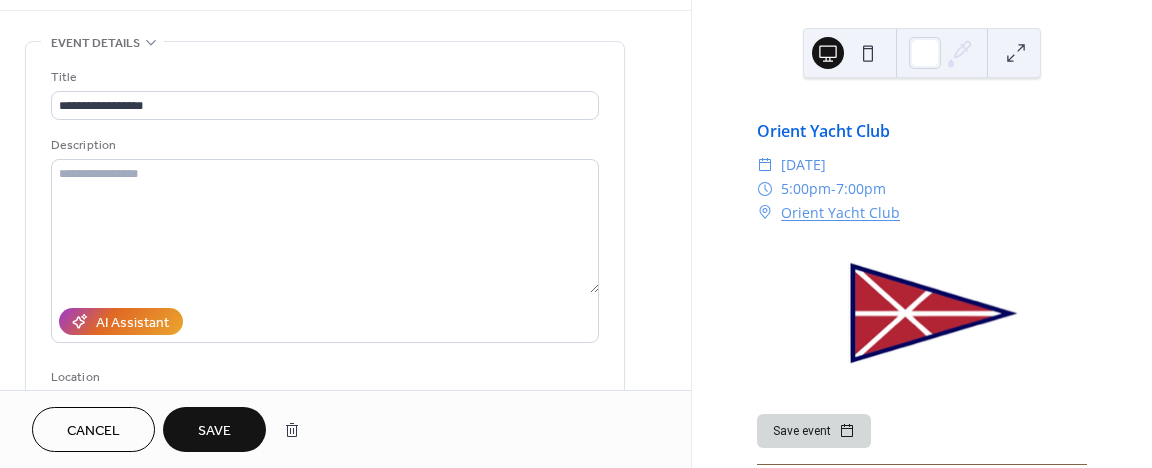 scroll, scrollTop: 64, scrollLeft: 0, axis: vertical 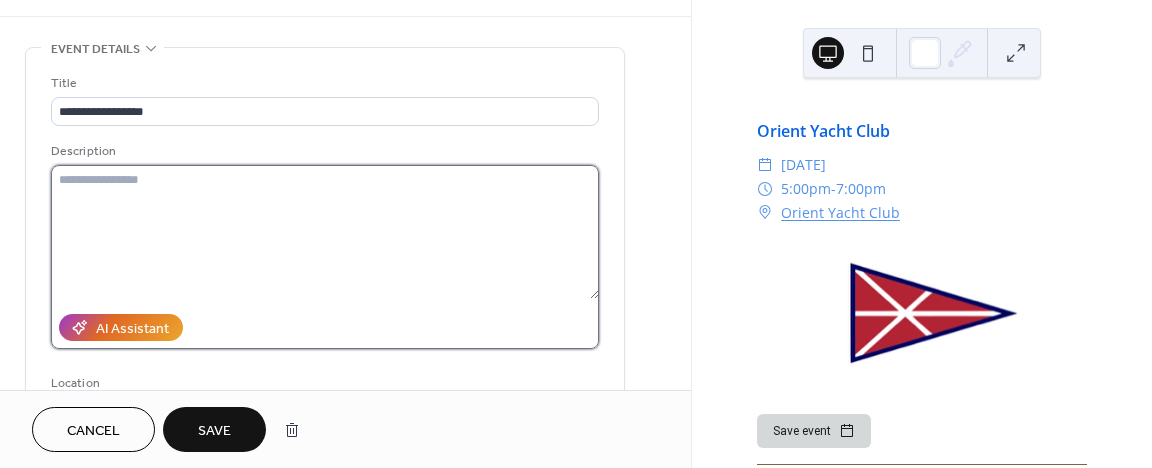 click at bounding box center [325, 232] 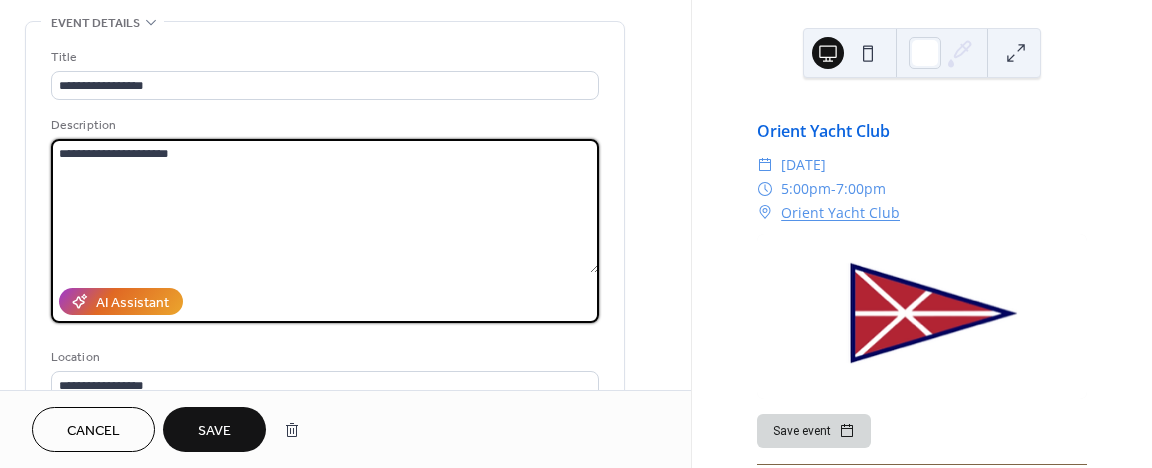 scroll, scrollTop: 84, scrollLeft: 0, axis: vertical 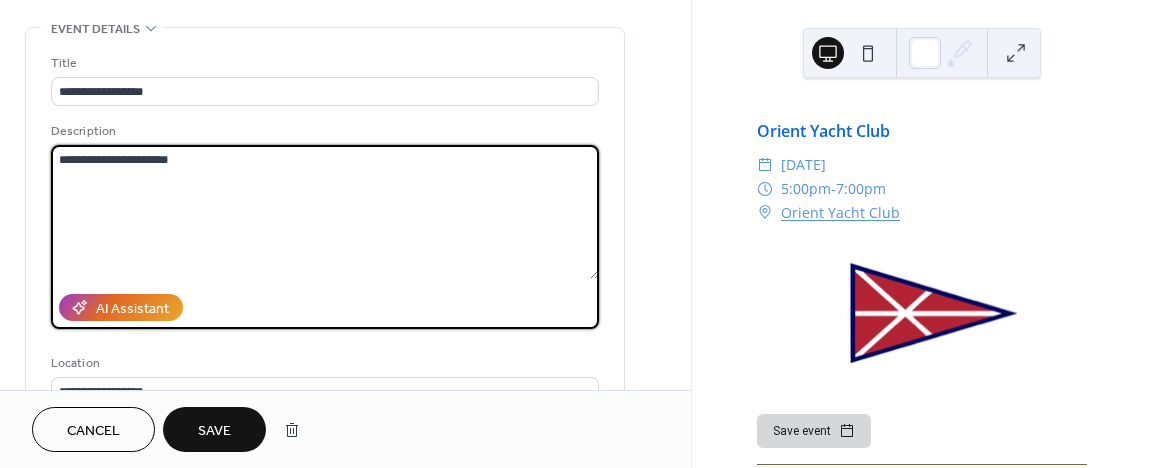 click on "**********" at bounding box center [325, 212] 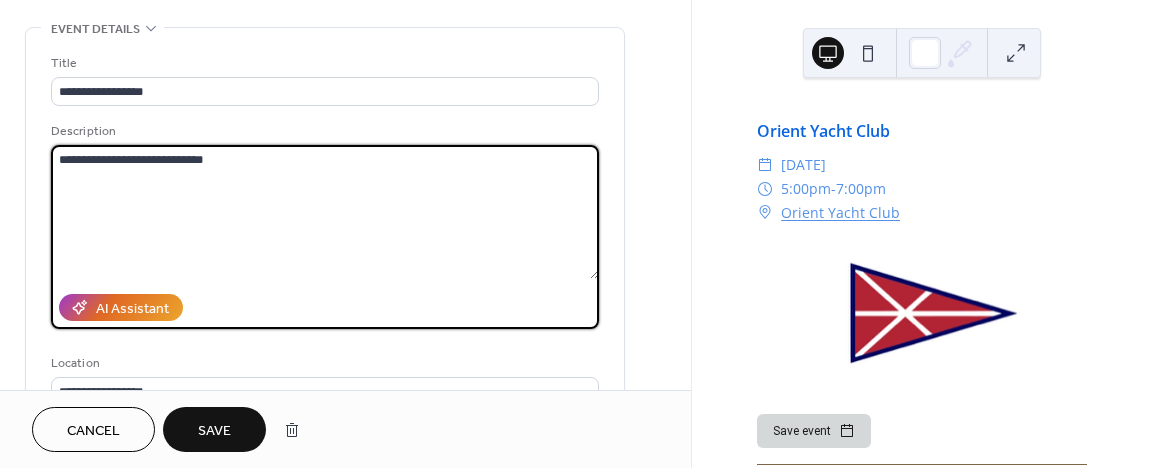type on "**********" 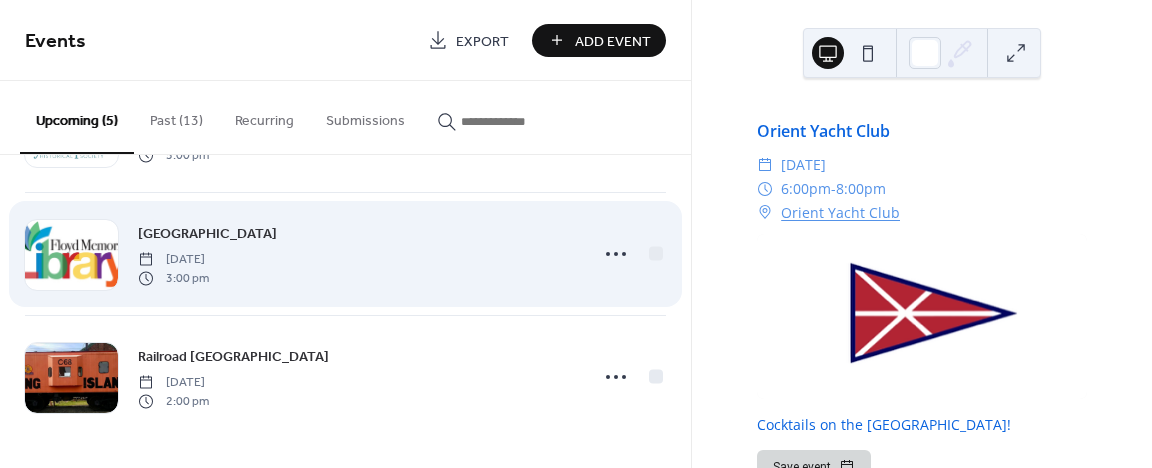 scroll, scrollTop: 361, scrollLeft: 0, axis: vertical 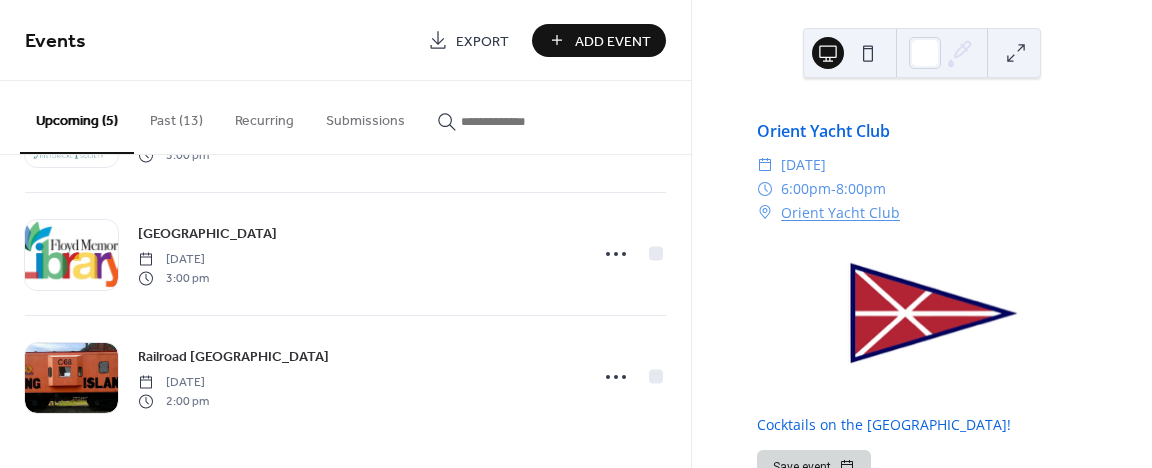 click on "Add Event" at bounding box center (613, 41) 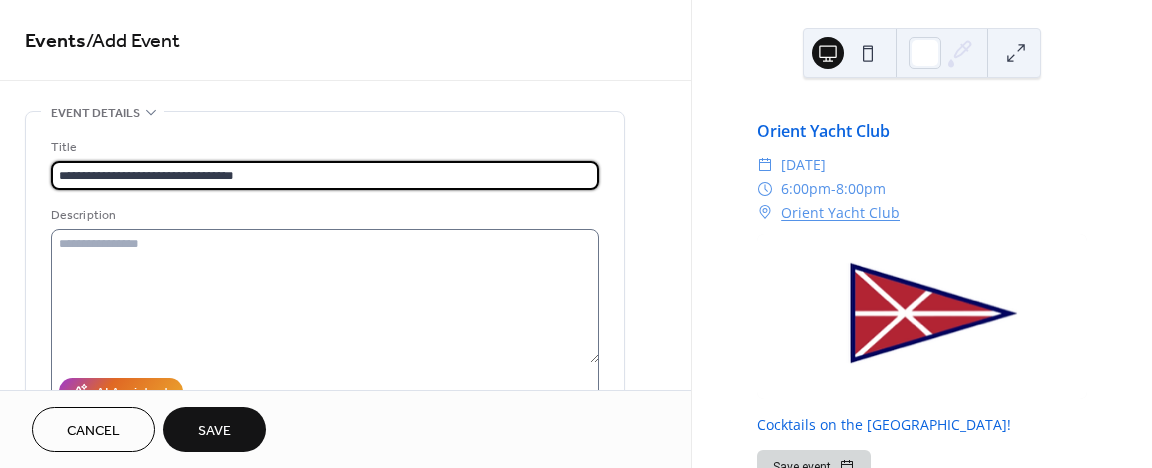 type on "**********" 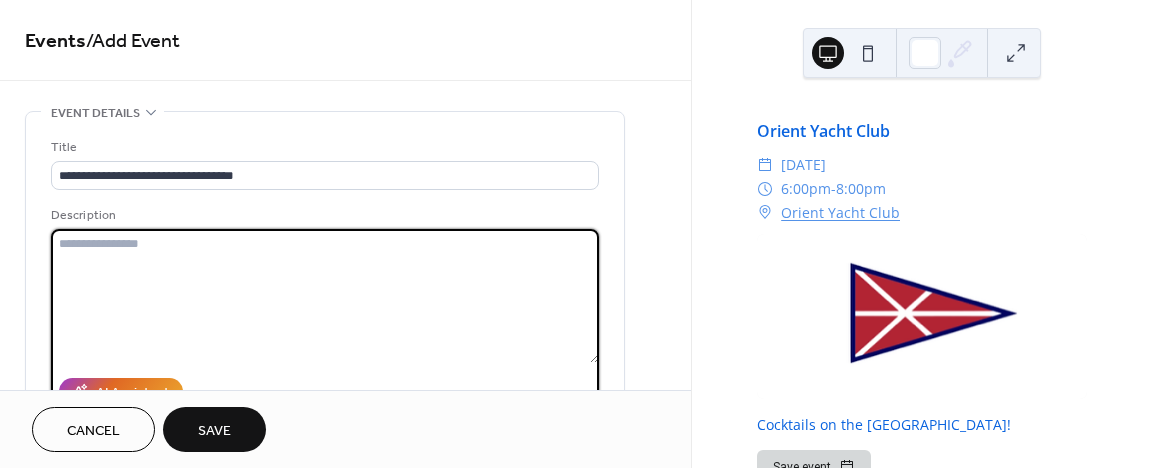 click at bounding box center [325, 296] 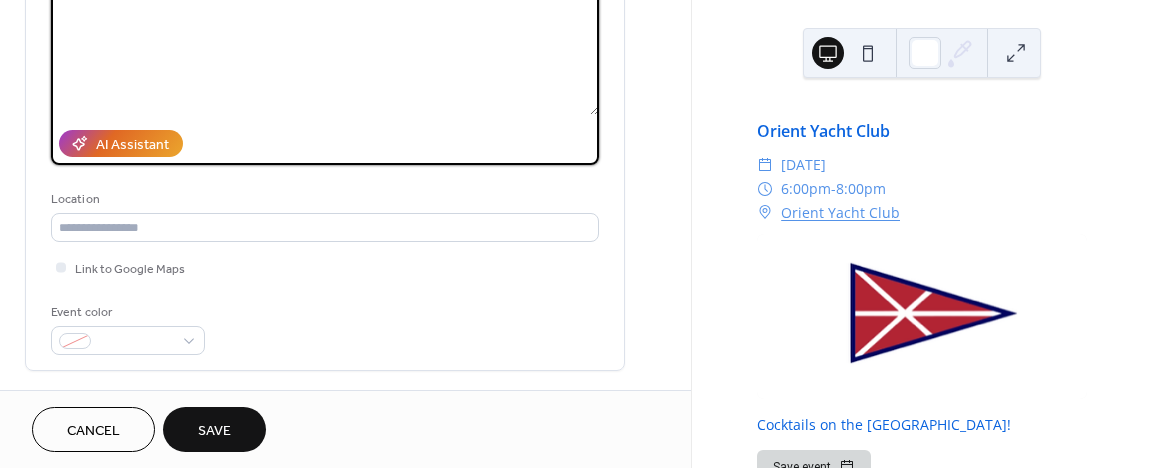 scroll, scrollTop: 250, scrollLeft: 0, axis: vertical 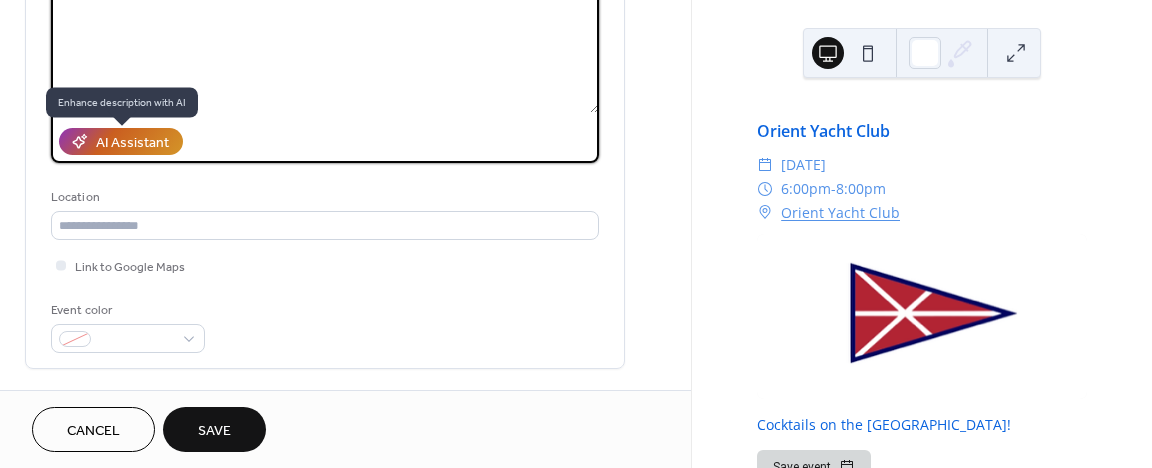 type on "**********" 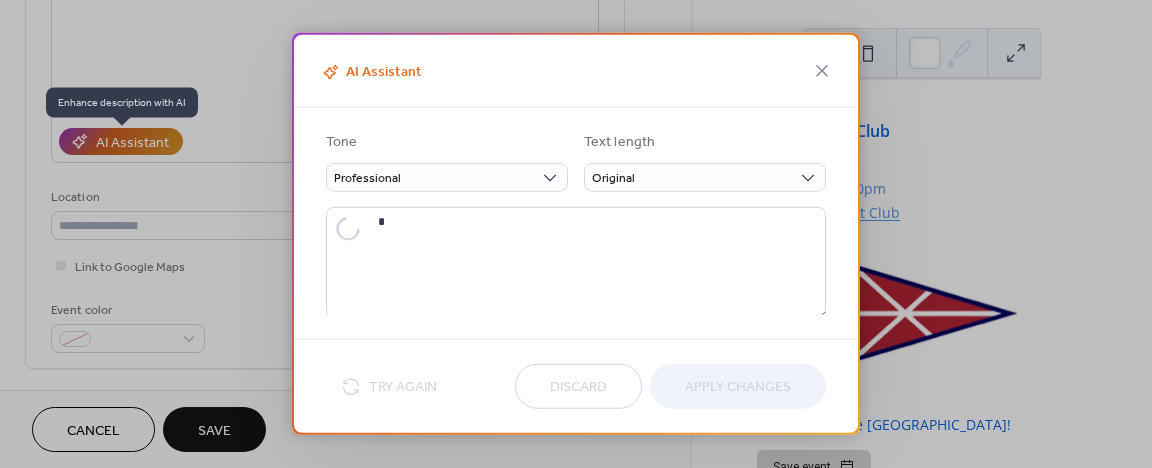 type on "**********" 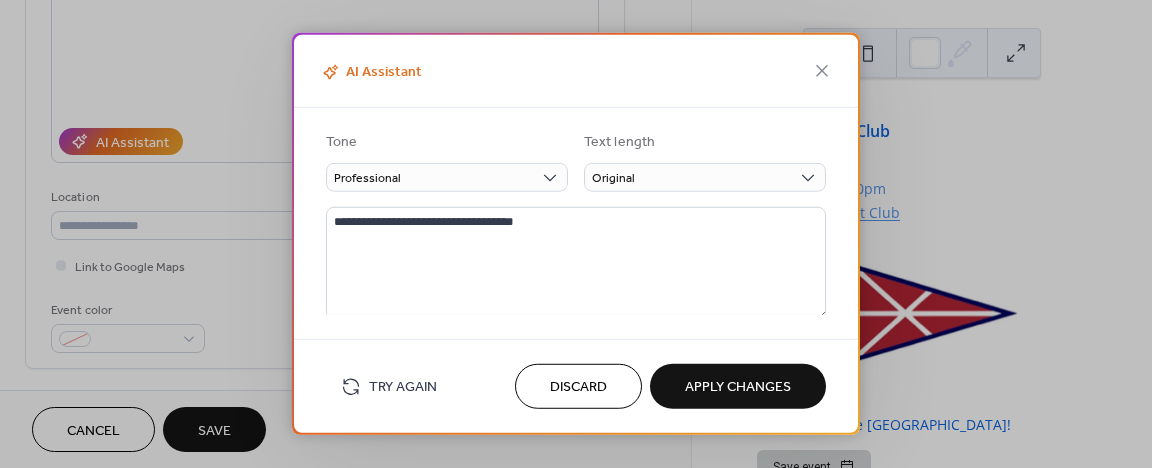 click on "Apply Changes" at bounding box center (738, 388) 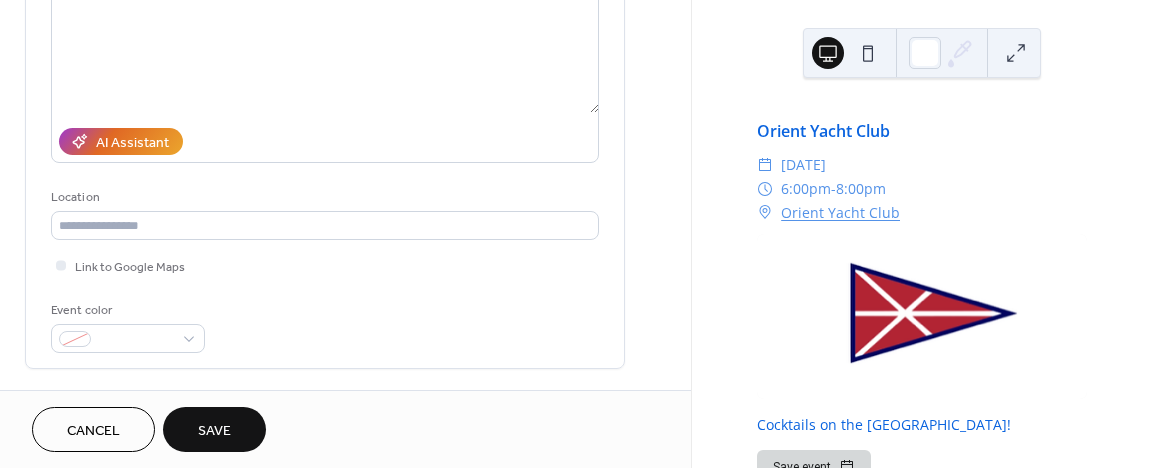 type on "**********" 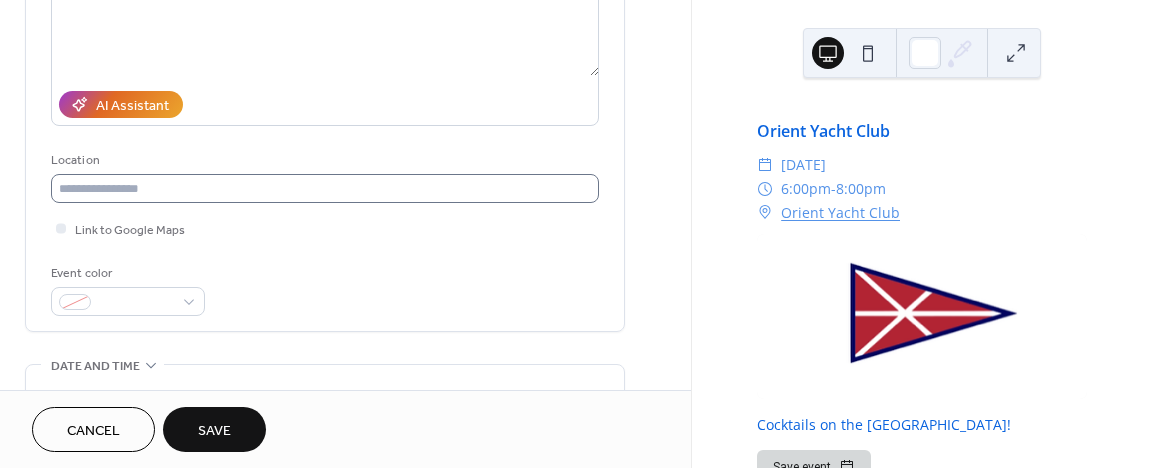 scroll, scrollTop: 292, scrollLeft: 0, axis: vertical 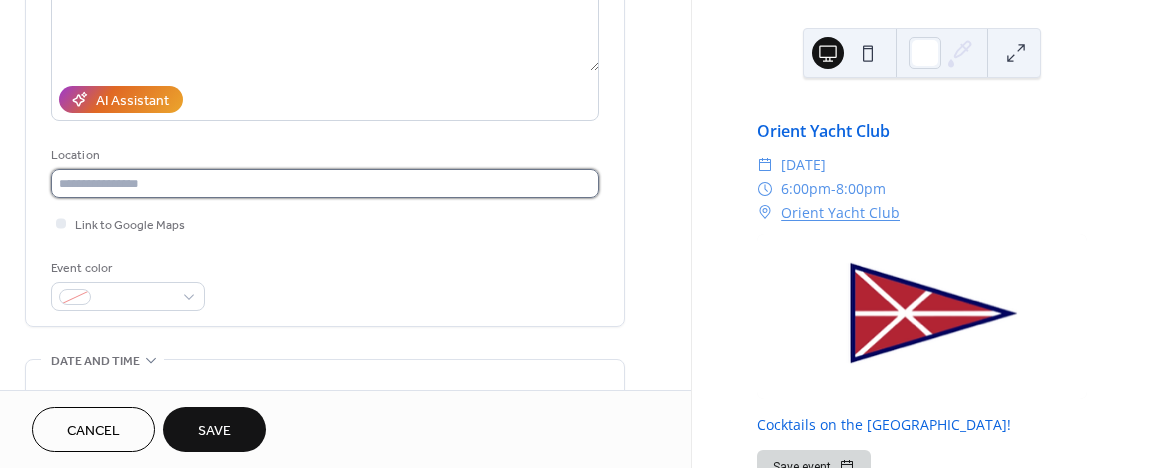 click at bounding box center (325, 183) 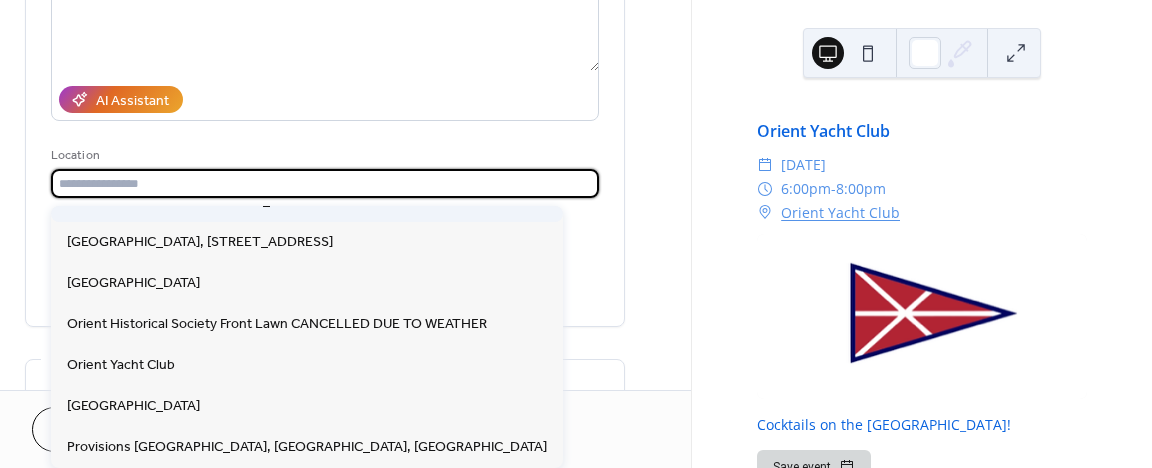 scroll, scrollTop: 353, scrollLeft: 0, axis: vertical 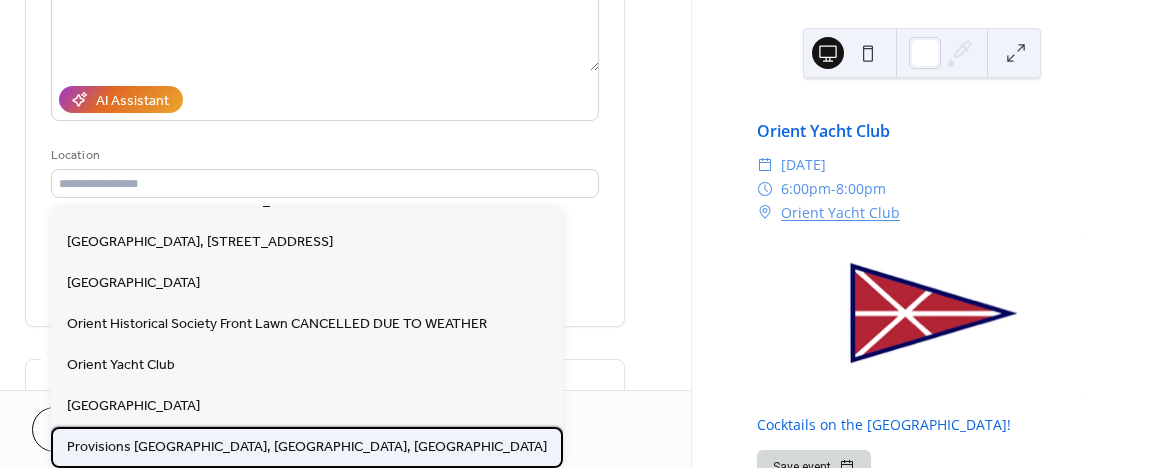 click on "Provisions [GEOGRAPHIC_DATA], [GEOGRAPHIC_DATA], [GEOGRAPHIC_DATA]" at bounding box center (307, 447) 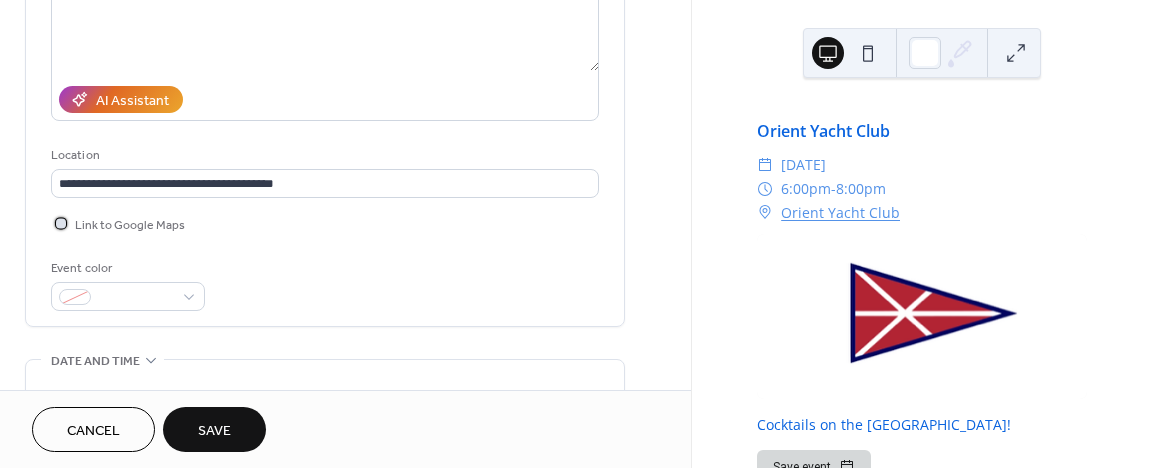 click at bounding box center [61, 223] 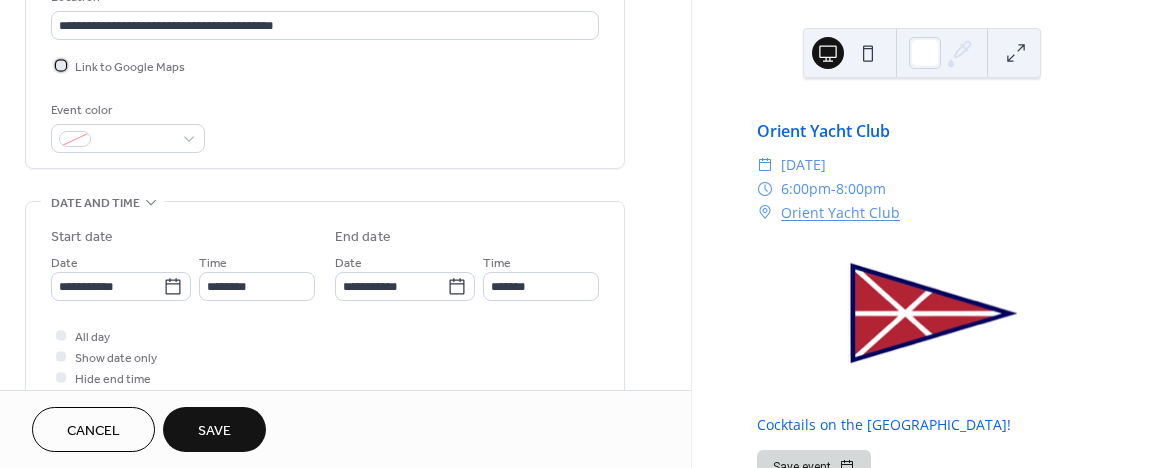 scroll, scrollTop: 498, scrollLeft: 0, axis: vertical 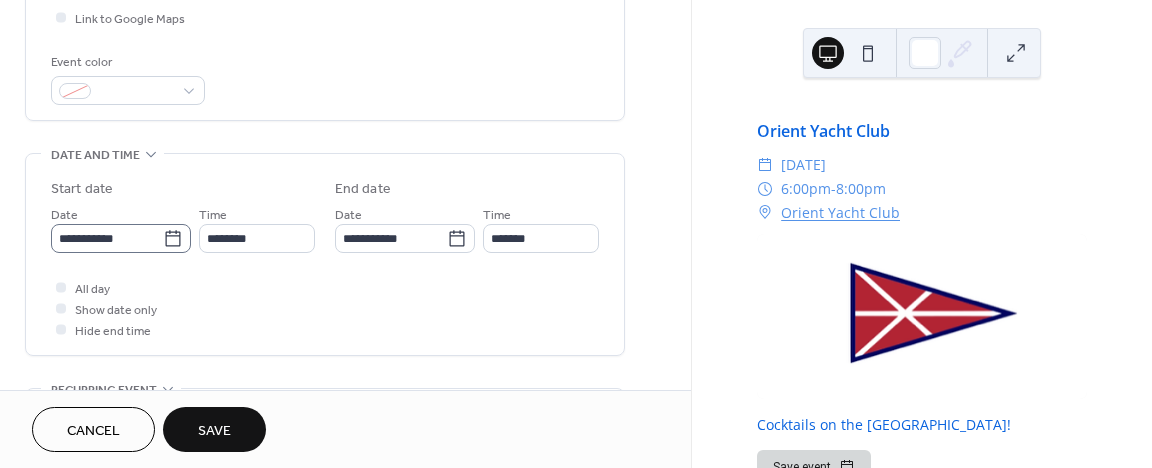 click 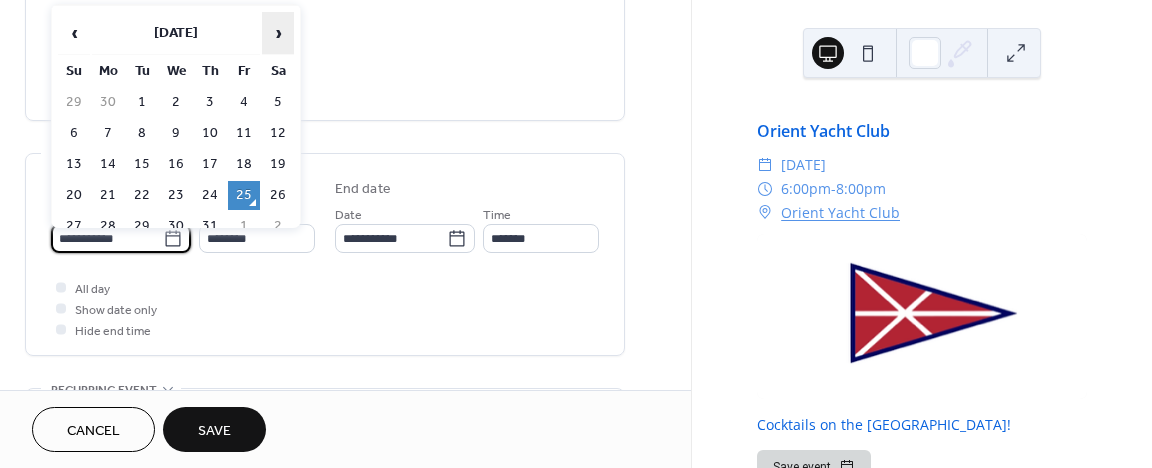 click on "›" at bounding box center [278, 33] 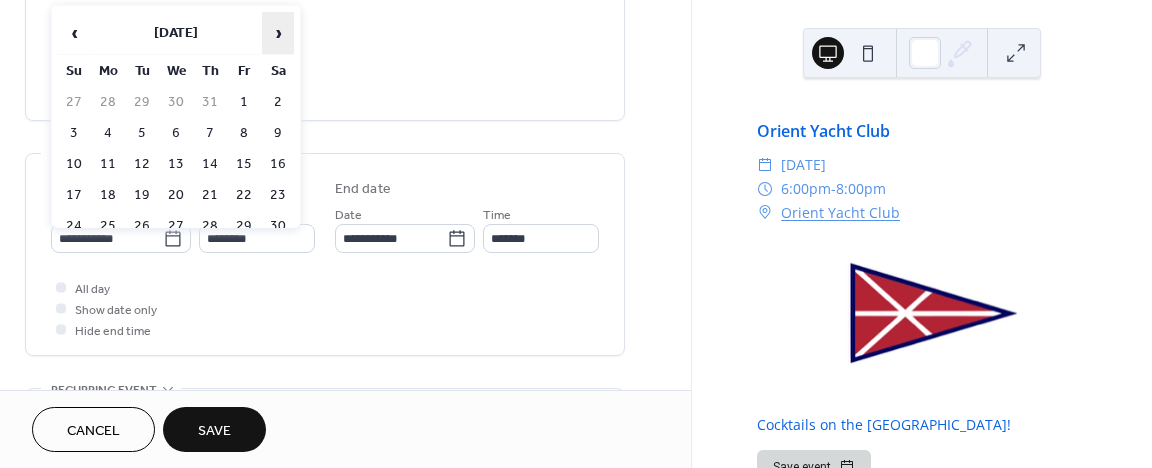click on "›" at bounding box center [278, 33] 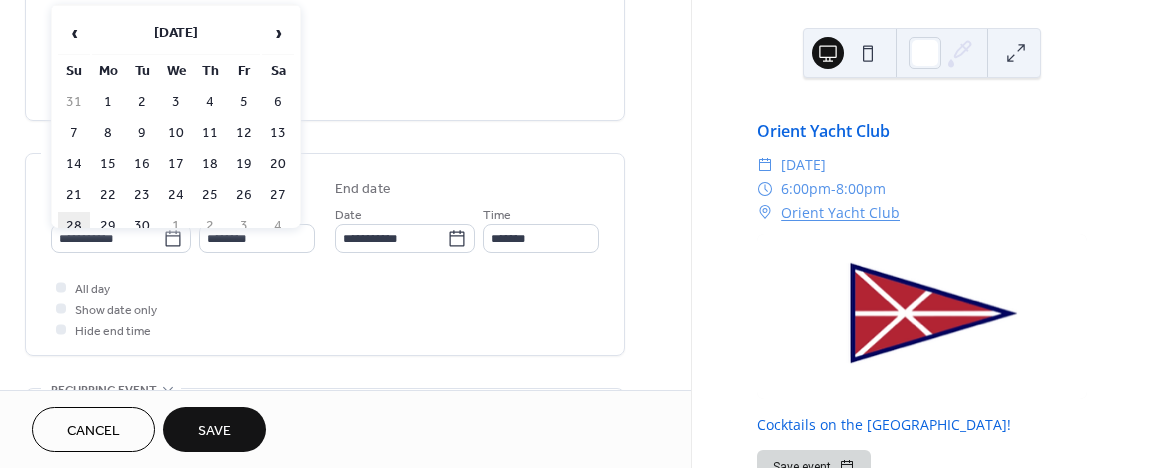 click on "28" at bounding box center (74, 226) 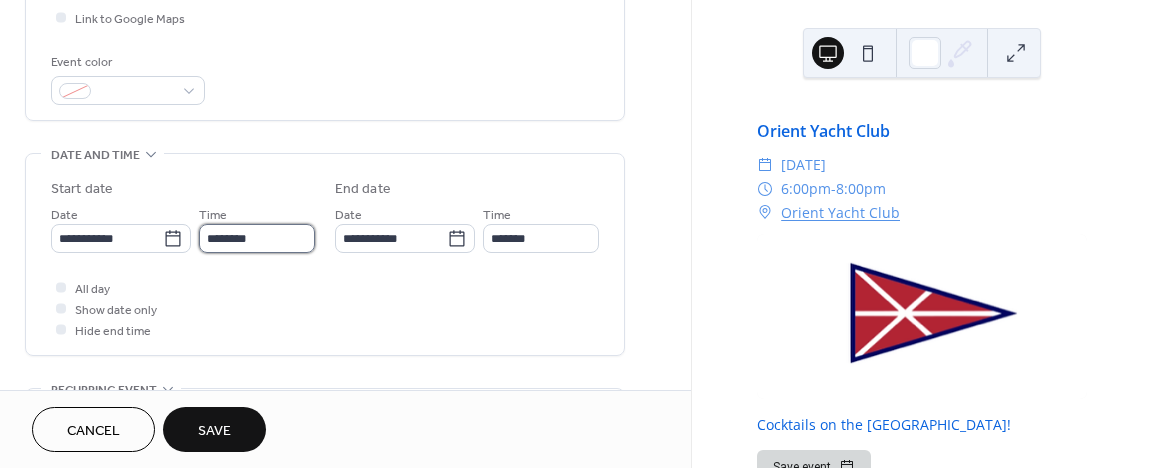 click on "********" at bounding box center (257, 238) 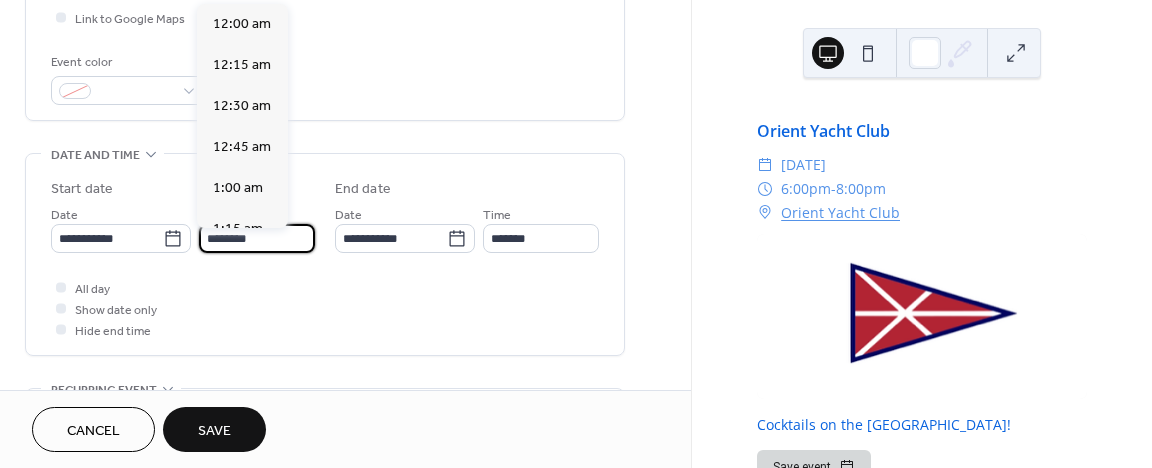 scroll, scrollTop: 1968, scrollLeft: 0, axis: vertical 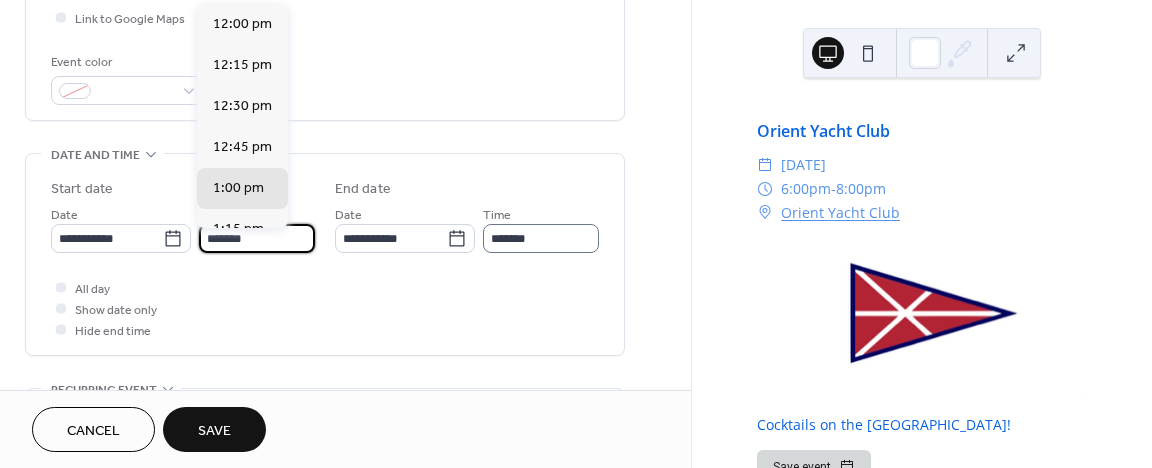 type on "*******" 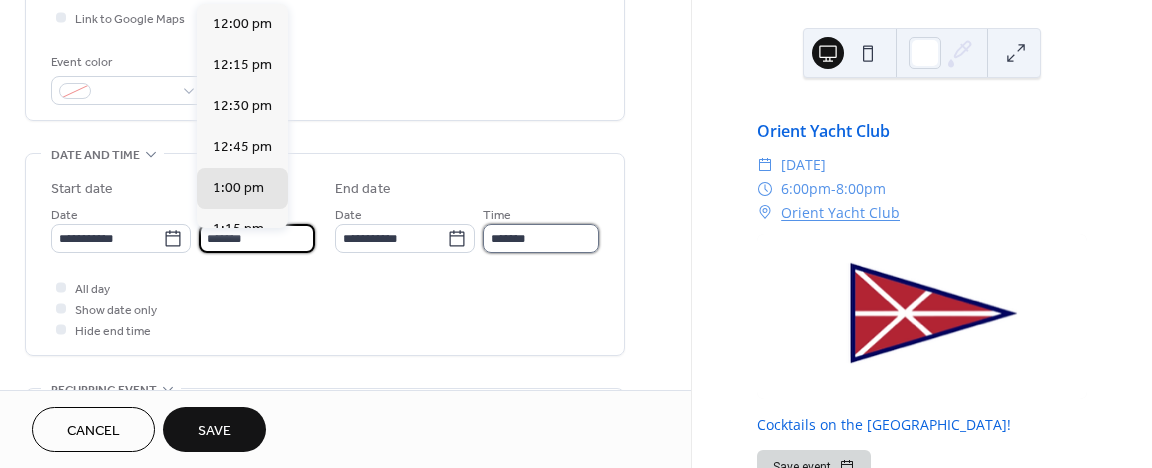 type on "*******" 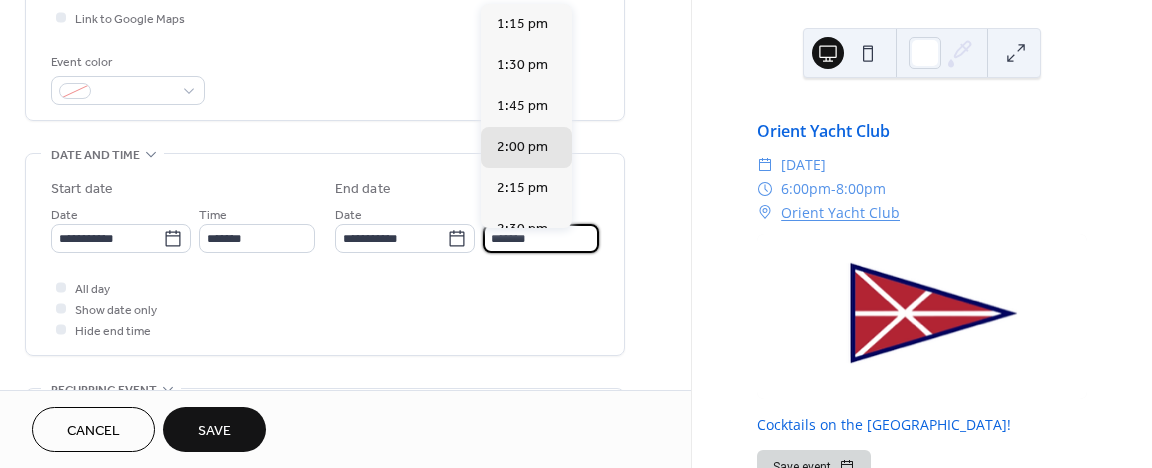 click on "*******" at bounding box center [541, 238] 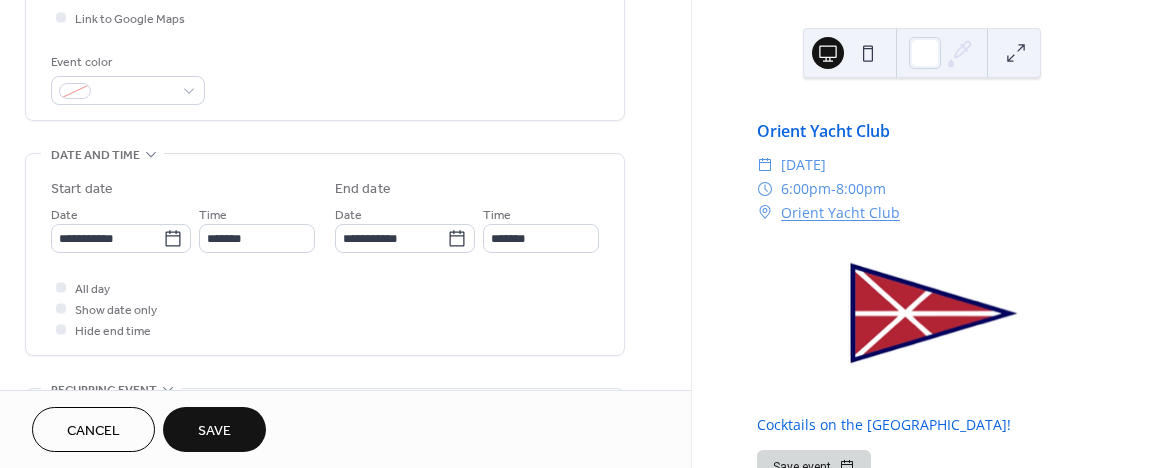 click on "All day Show date only Hide end time" at bounding box center (325, 308) 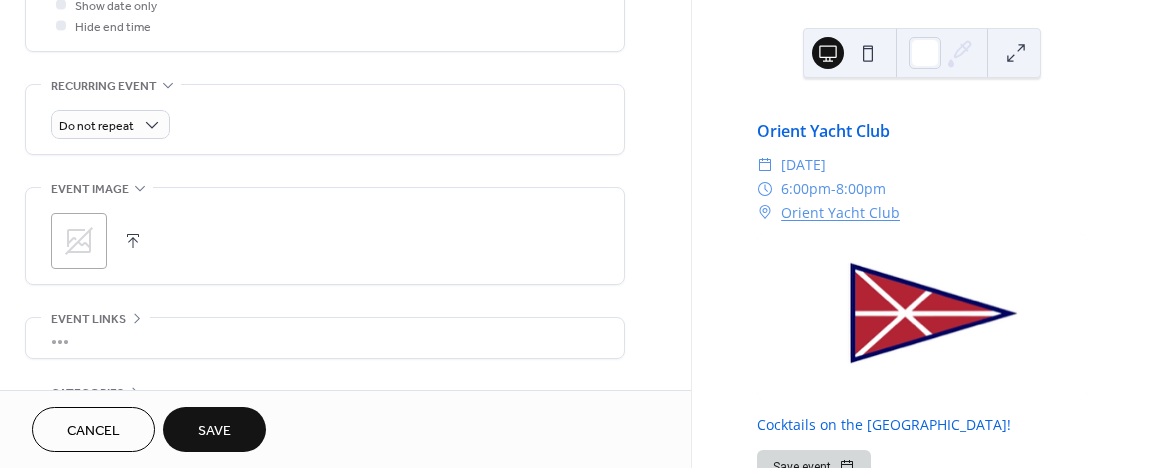 scroll, scrollTop: 856, scrollLeft: 0, axis: vertical 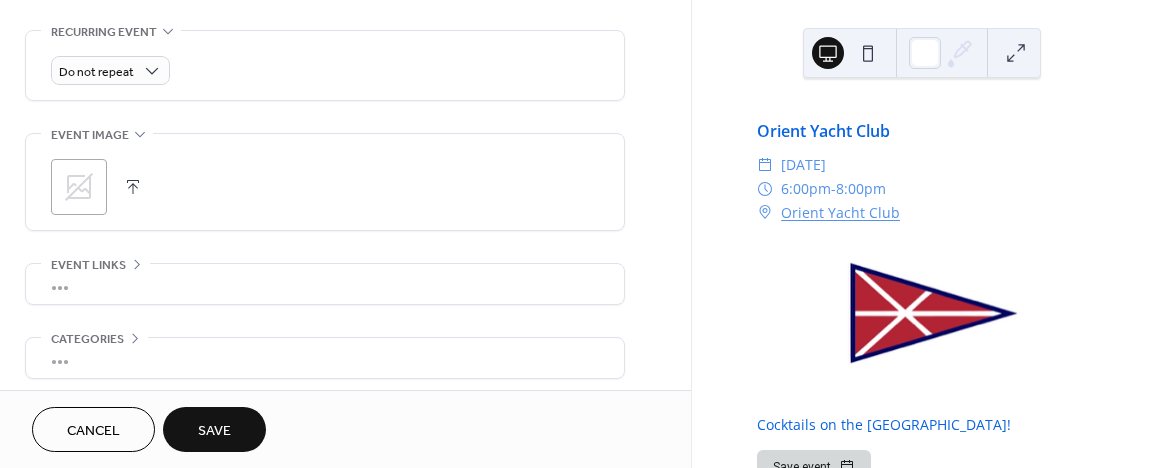 click at bounding box center (133, 187) 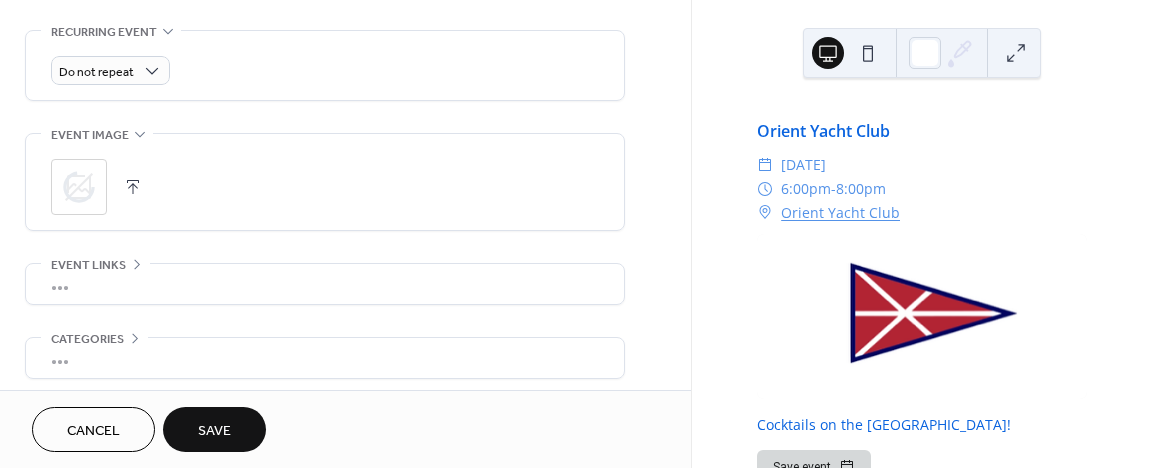 click on "Save" at bounding box center (214, 431) 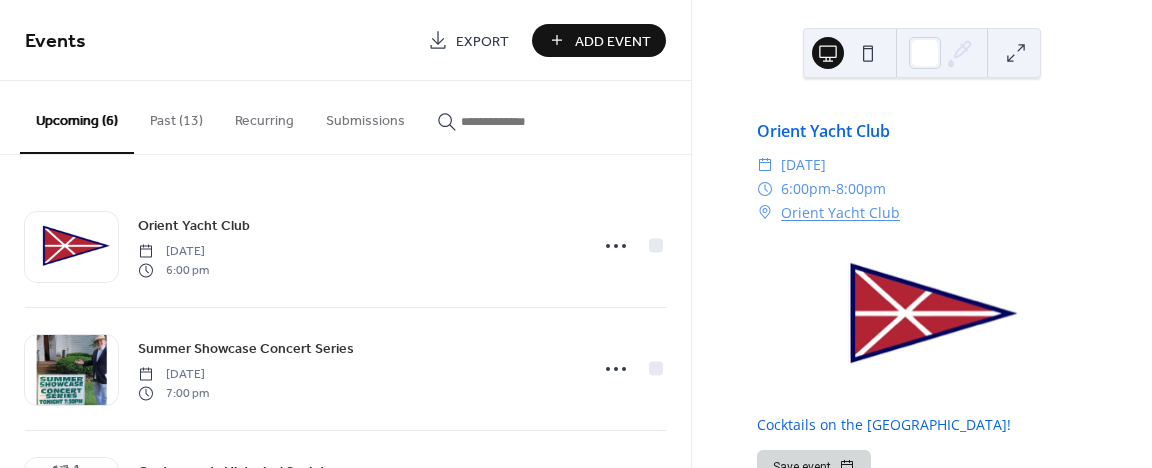 scroll, scrollTop: 0, scrollLeft: 0, axis: both 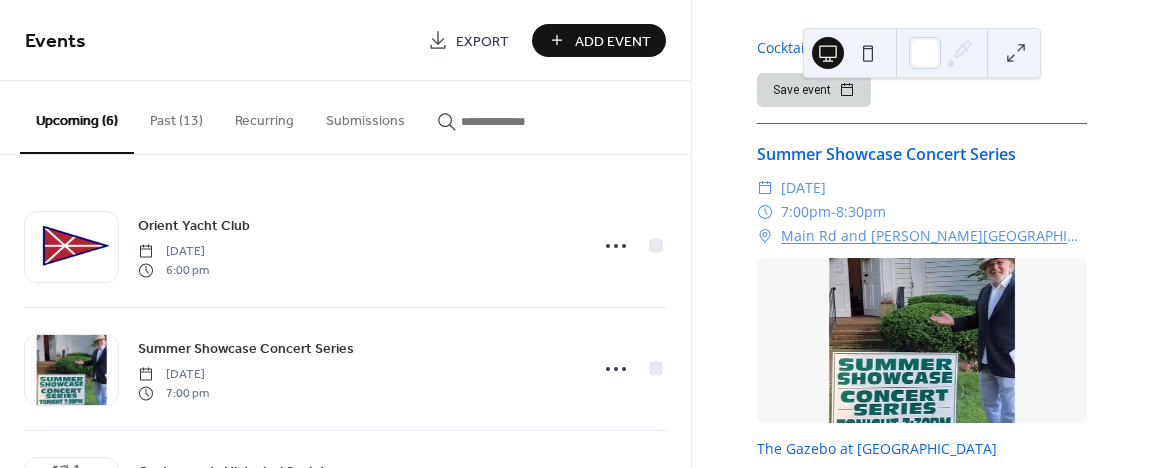 click on "Orient Yacht Club ​ Sunday, August 3, 2025 ​ 6:00pm - 8:00pm ​ Orient Yacht Club Cocktails on the Orient Dock! Save event Summer Showcase Concert Series ​ Wednesday, August 6, 2025 ​ 7:00pm - 8:30pm ​ Main Rd and Young's Ave, Southold, NY The Gazebo at Silversmith’s Corner Save event Oysterponds Historical Society ​ Wednesday, August 13, 2025 ​ 5:00pm - 6:30pm ​ Old Point Schoolhouse, 1555 Village Lane, Orient Save event Greenport Library  ​ Sunday, August 31, 2025 ​ 3:00pm - 4:30pm ​ Floyd Memorial Library, Greenport Outdoor Concert in Library Garden Save event Sag Harbor American Music Festival  ​ Sunday, September 28, 2025 ​ 1:00pm - 2:00pm ​ Provisions Marine Park Tent, Sag Harbor, NY We are returning for the third year! Save event Railroad Museum of Long Island ​ Sunday, October 12, 2025 ​ 2:00pm - 3:00pm ​ 416 Griffing Avenue, Riverhead, NY 11901 Save event" at bounding box center (922, 234) 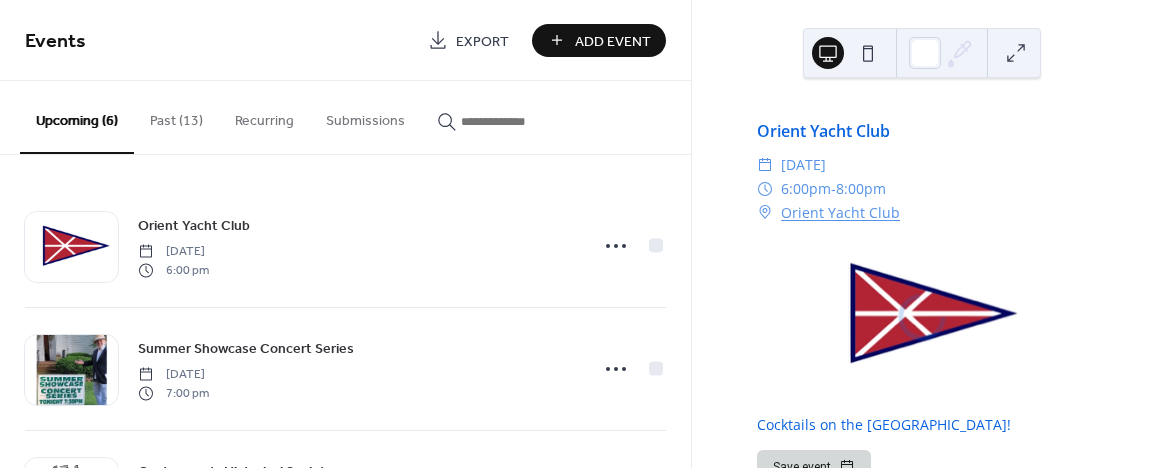 scroll, scrollTop: 0, scrollLeft: 0, axis: both 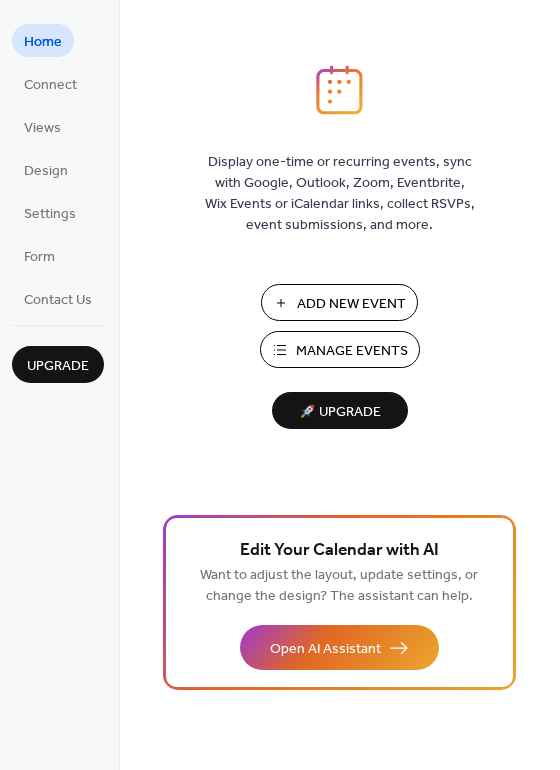 click on "Manage Events" at bounding box center (352, 351) 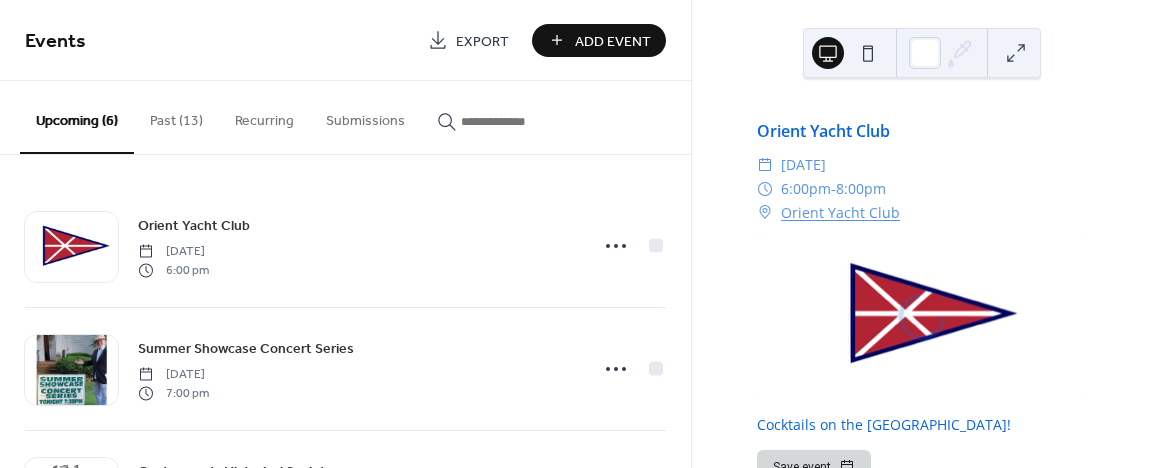 scroll, scrollTop: 0, scrollLeft: 0, axis: both 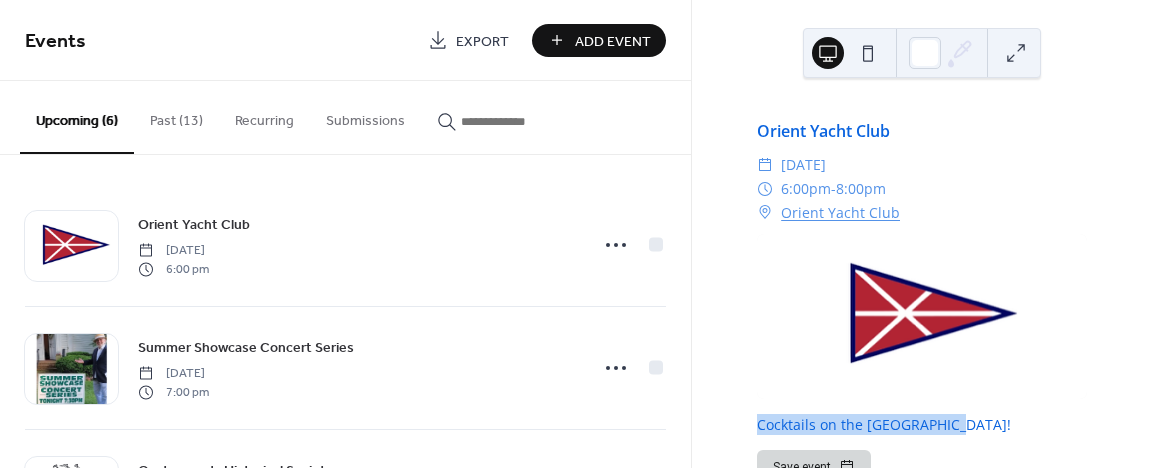 drag, startPoint x: 945, startPoint y: 416, endPoint x: 744, endPoint y: 419, distance: 201.02238 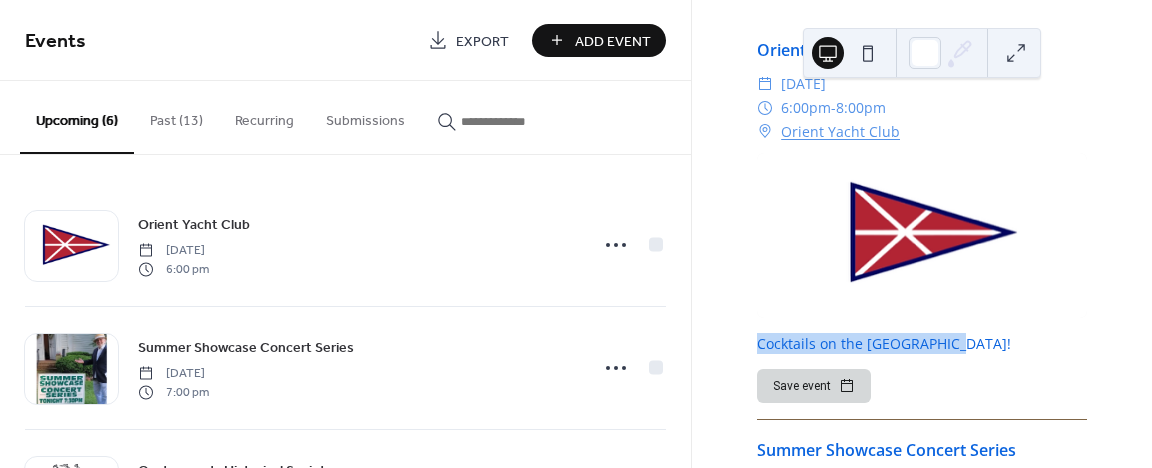 scroll, scrollTop: 96, scrollLeft: 0, axis: vertical 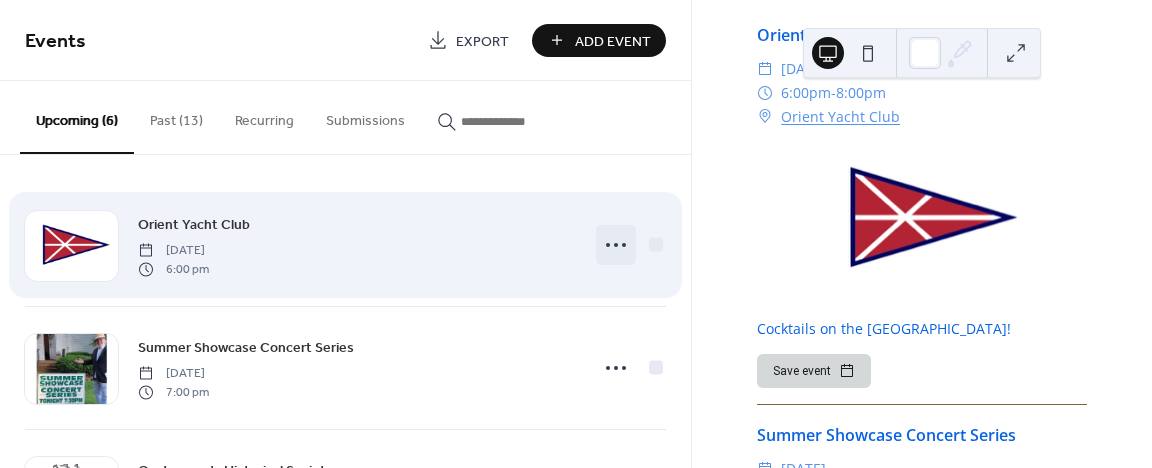 click 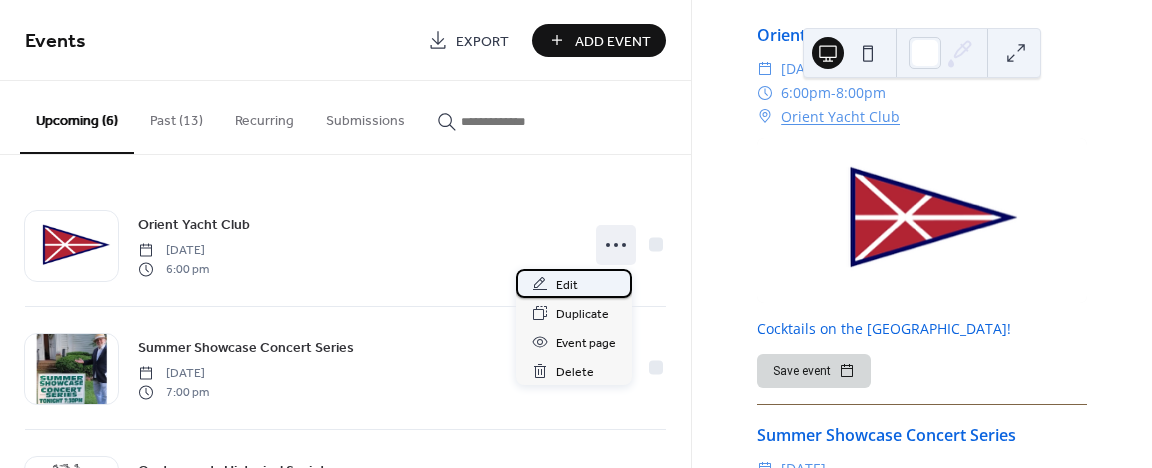 click on "Edit" at bounding box center (567, 285) 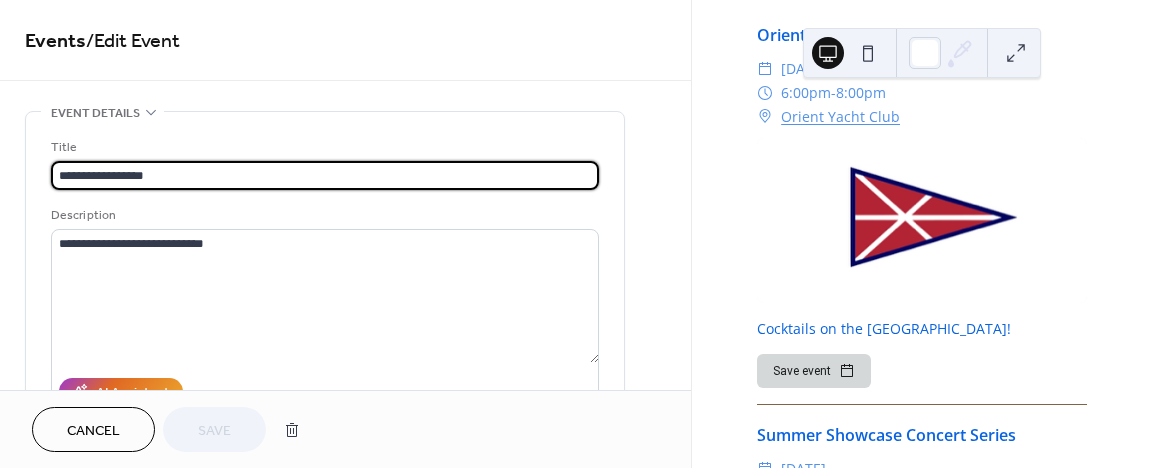 scroll, scrollTop: 0, scrollLeft: 0, axis: both 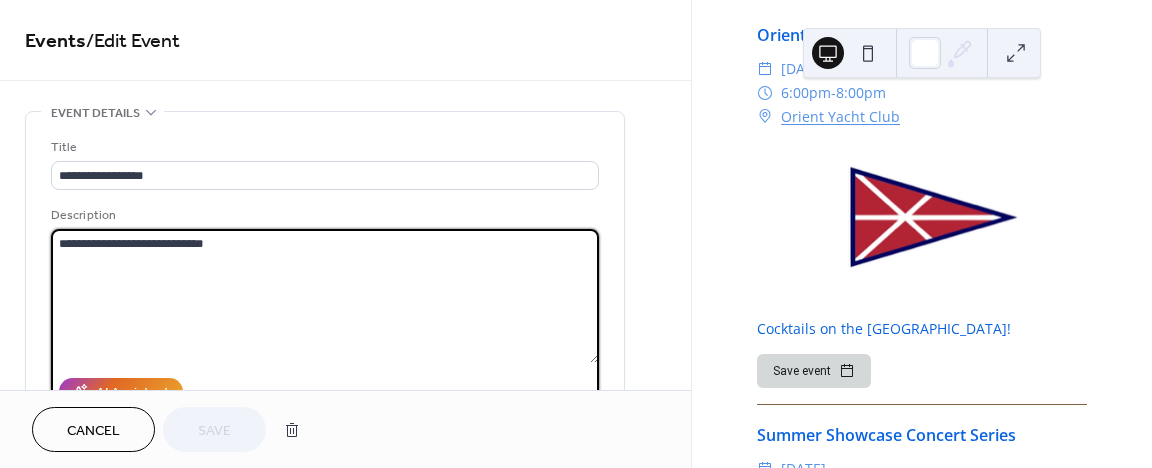 drag, startPoint x: 226, startPoint y: 242, endPoint x: -23, endPoint y: 232, distance: 249.20073 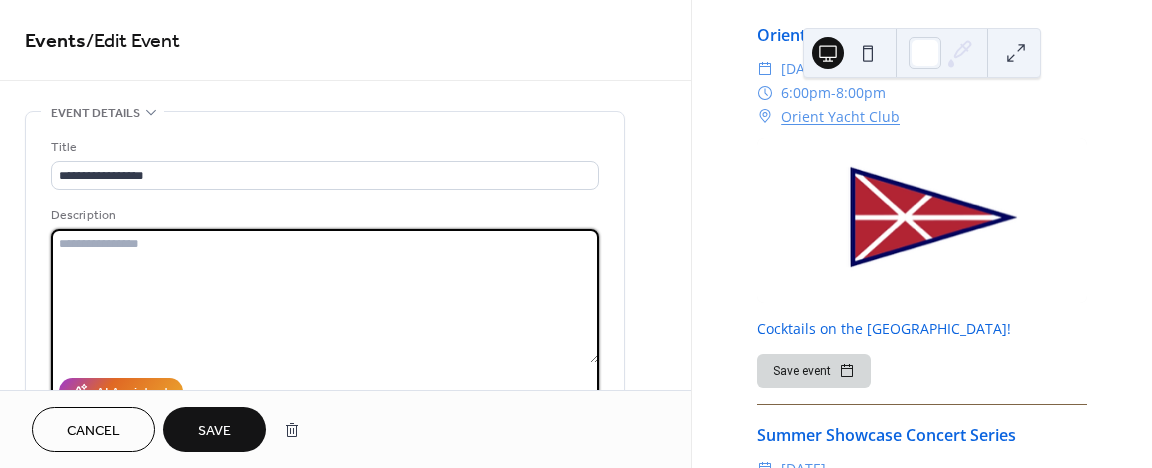 type 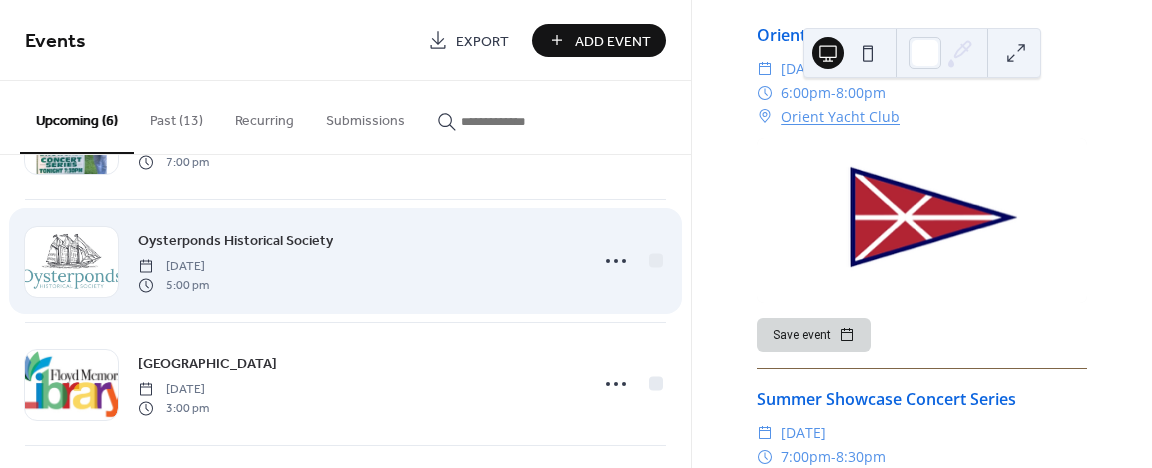 scroll, scrollTop: 257, scrollLeft: 0, axis: vertical 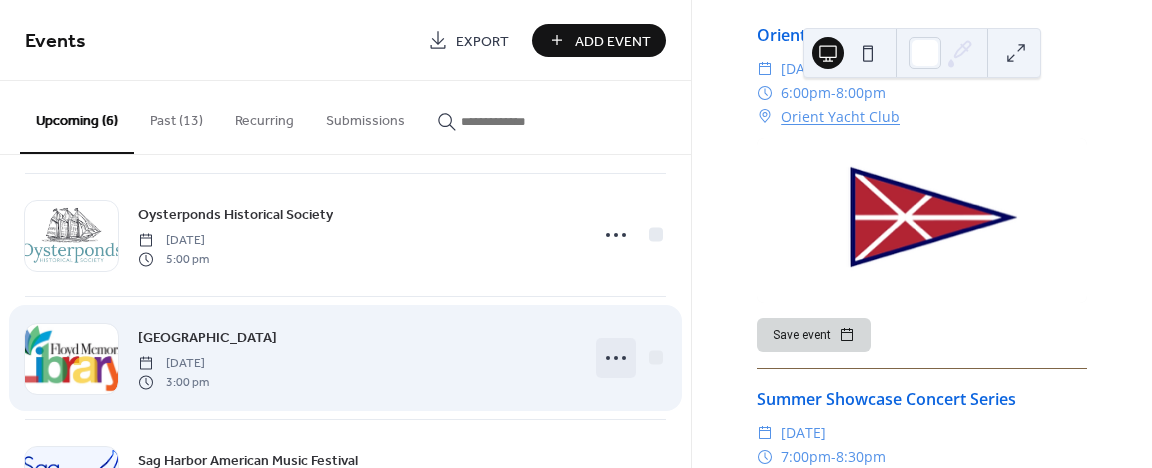 click 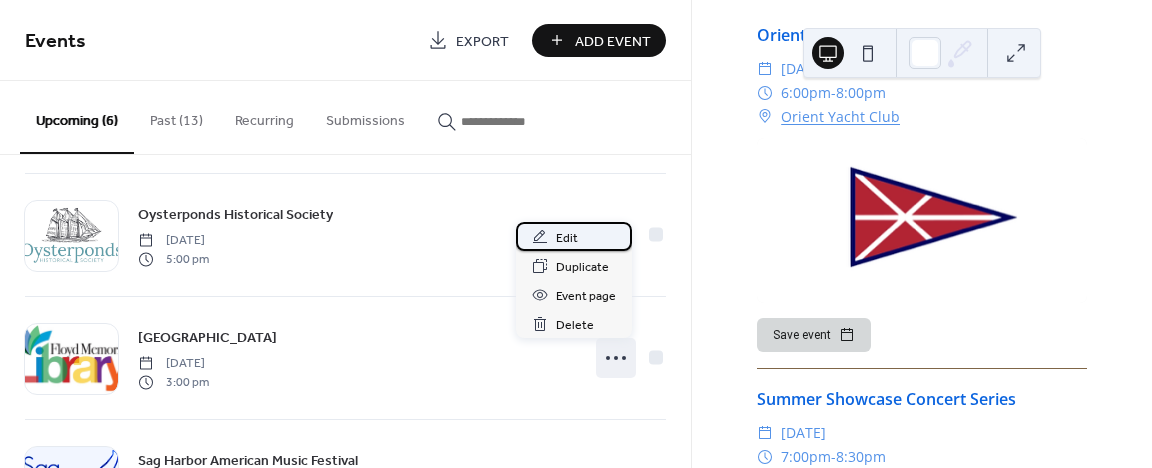 click on "Edit" at bounding box center (567, 238) 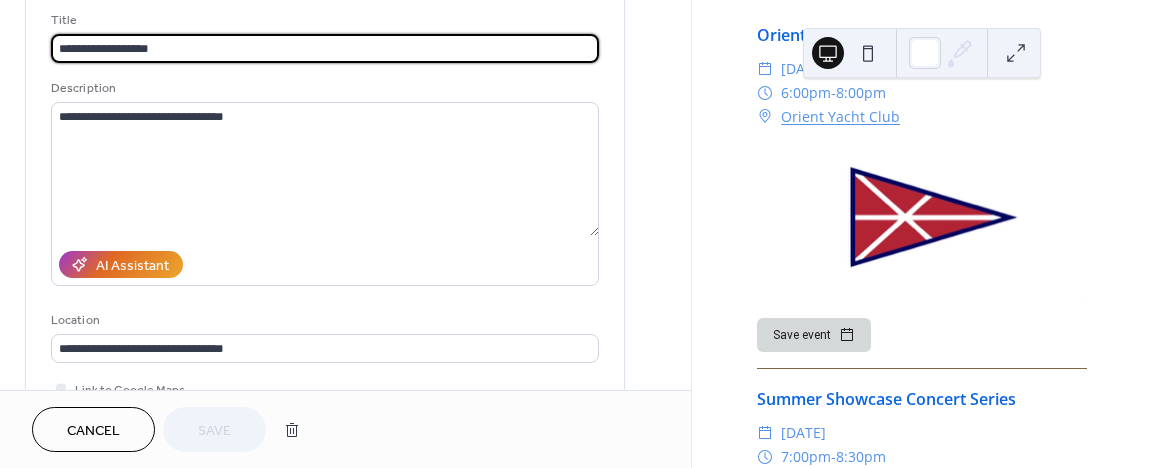 scroll, scrollTop: 125, scrollLeft: 0, axis: vertical 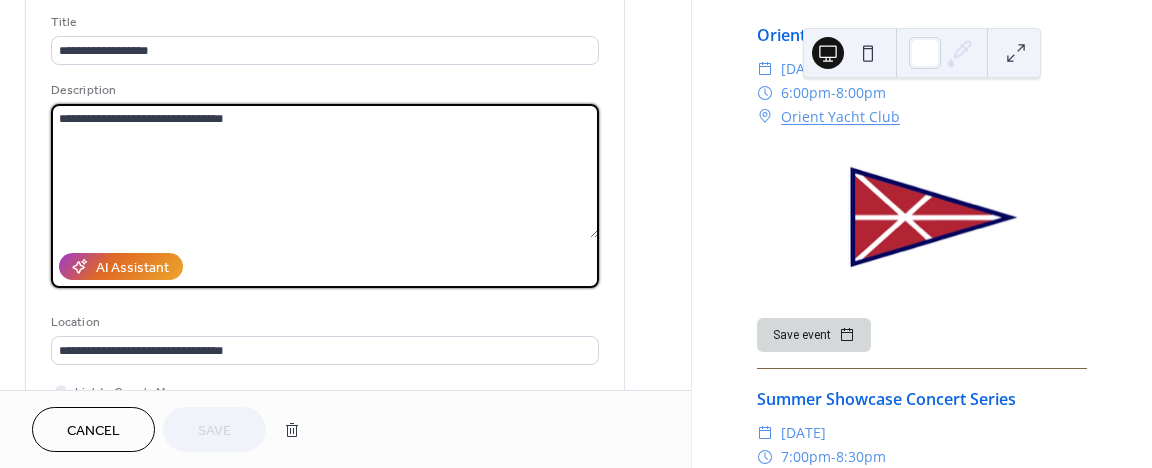 drag, startPoint x: 261, startPoint y: 122, endPoint x: 12, endPoint y: 109, distance: 249.33913 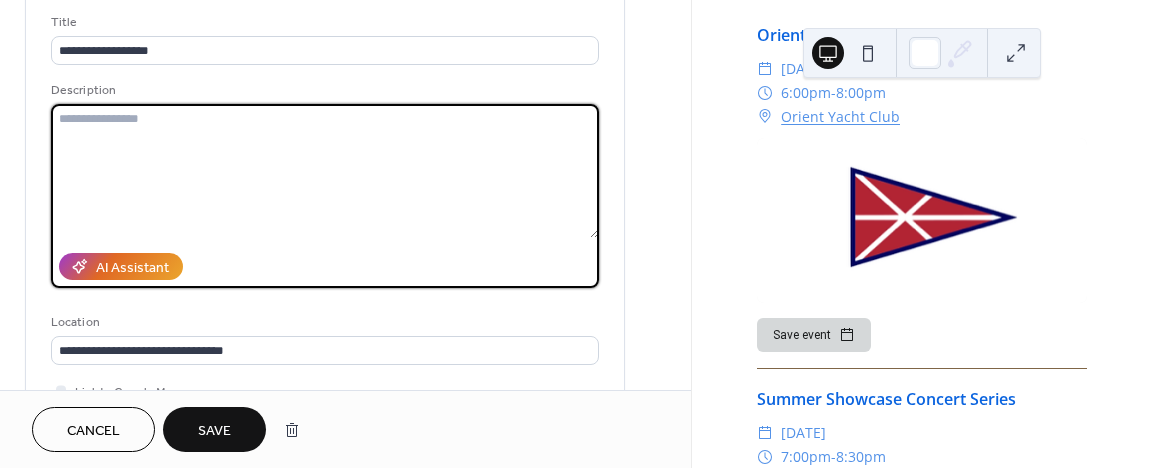 type 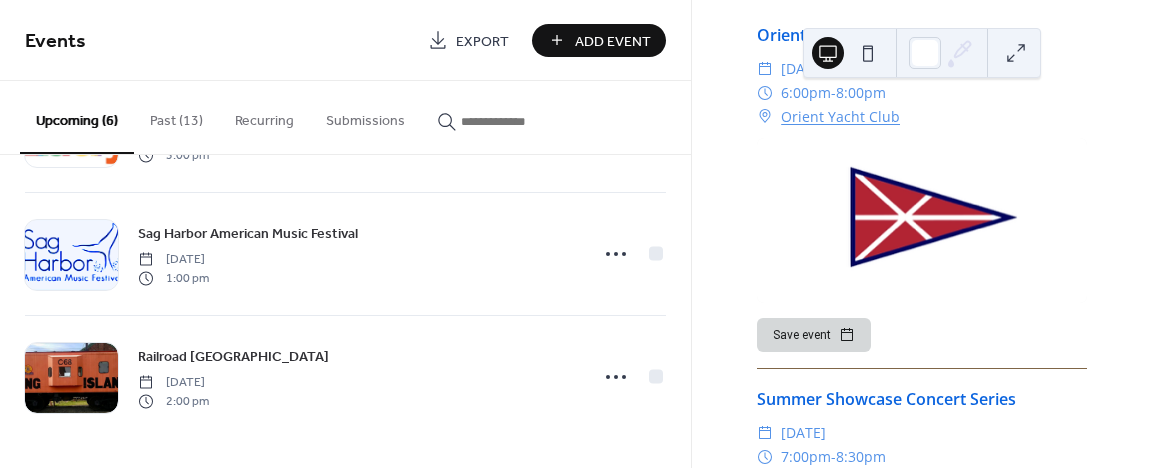 scroll, scrollTop: 484, scrollLeft: 0, axis: vertical 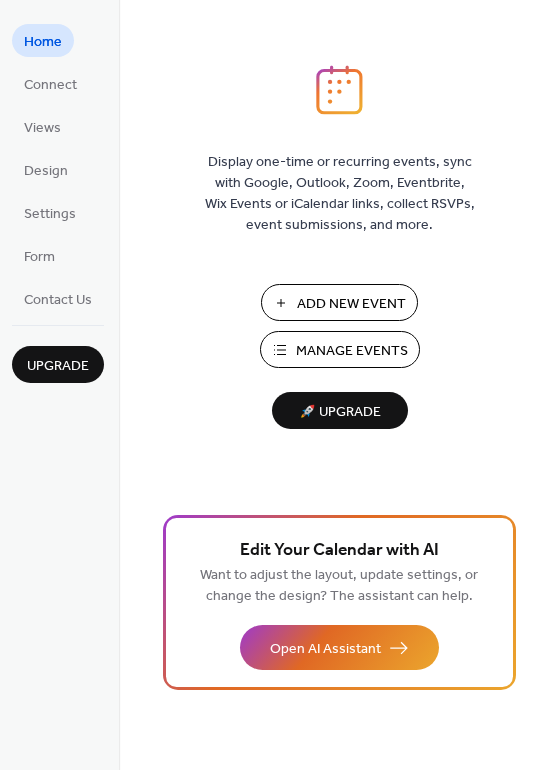 click on "Manage Events" at bounding box center (352, 351) 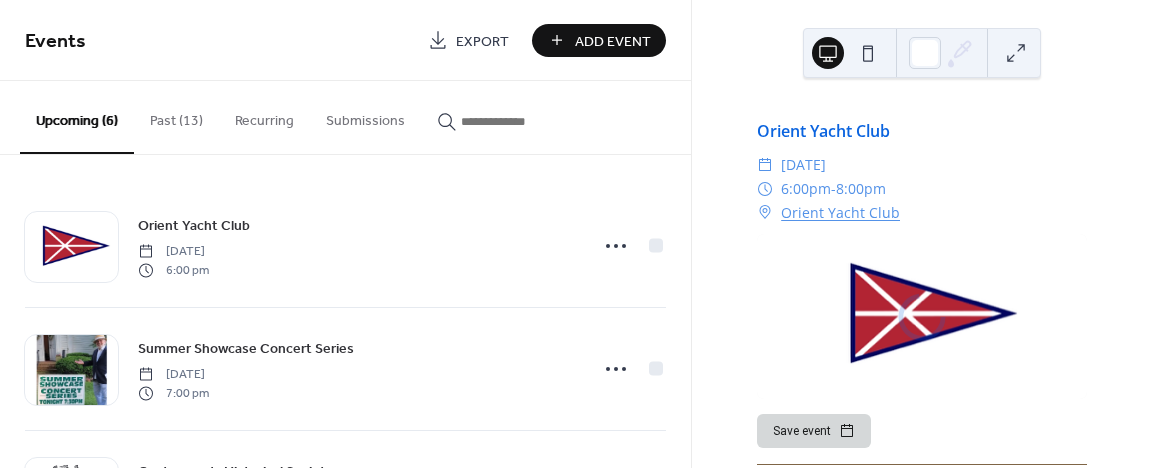 scroll, scrollTop: 0, scrollLeft: 0, axis: both 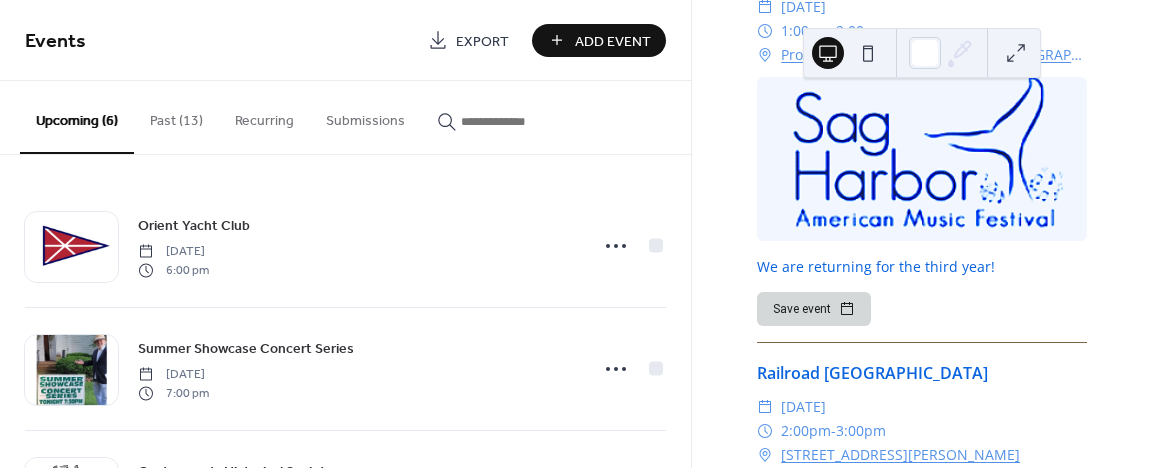 click on "We are returning for the third year!" at bounding box center [922, 266] 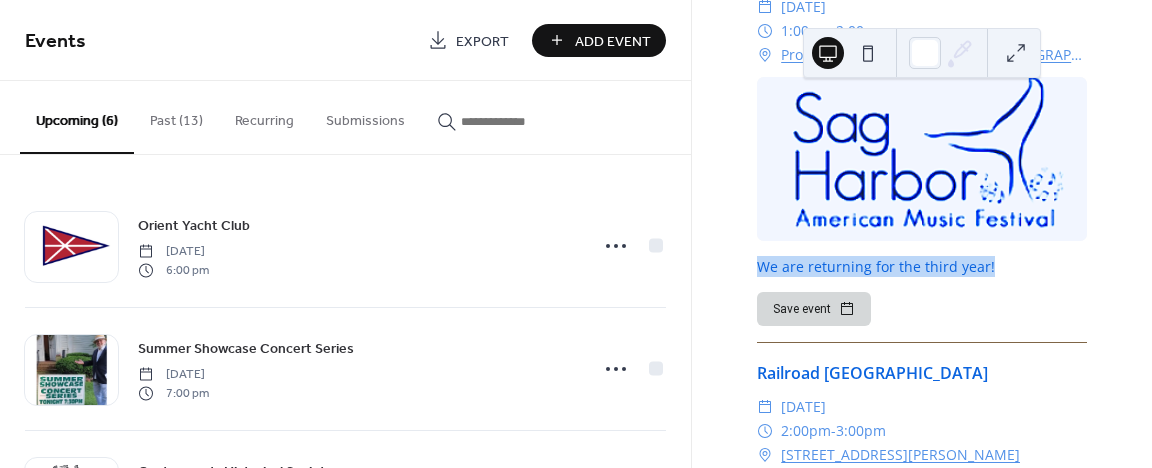 drag, startPoint x: 759, startPoint y: 238, endPoint x: 826, endPoint y: 257, distance: 69.641945 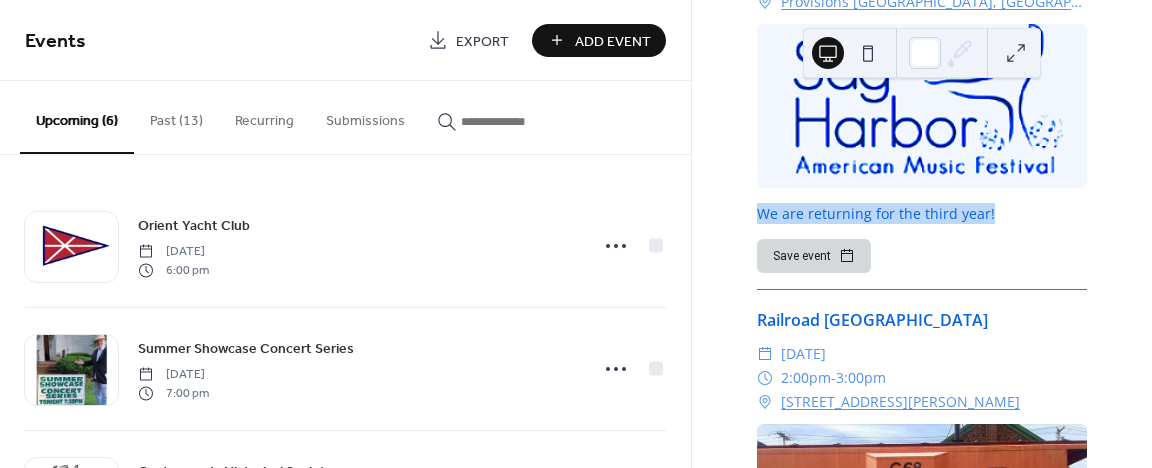 scroll, scrollTop: 1709, scrollLeft: 0, axis: vertical 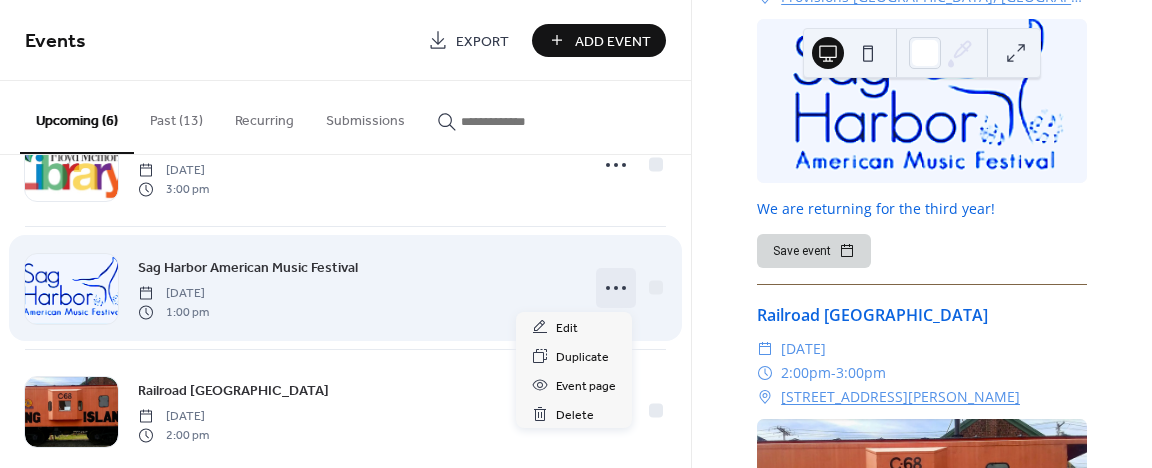 click 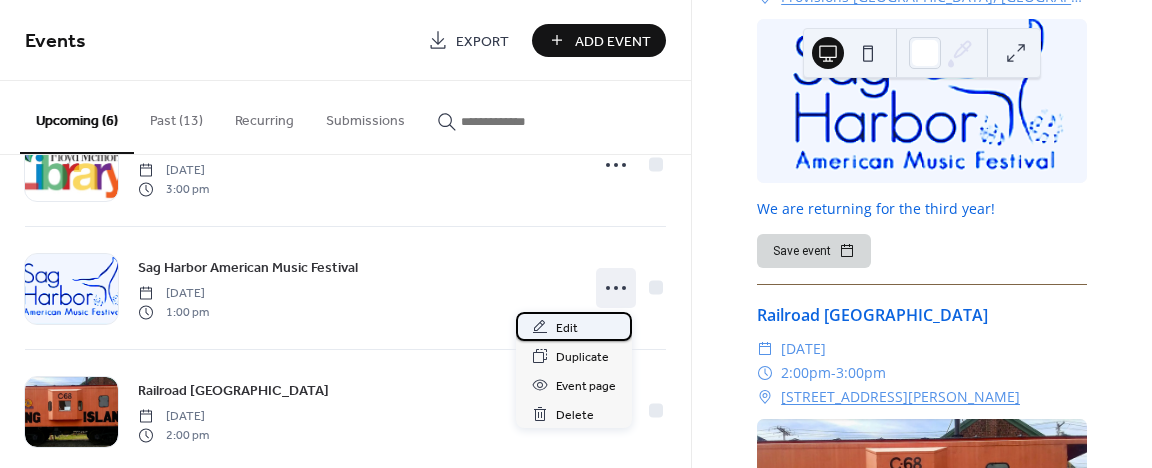 click on "Edit" at bounding box center [567, 328] 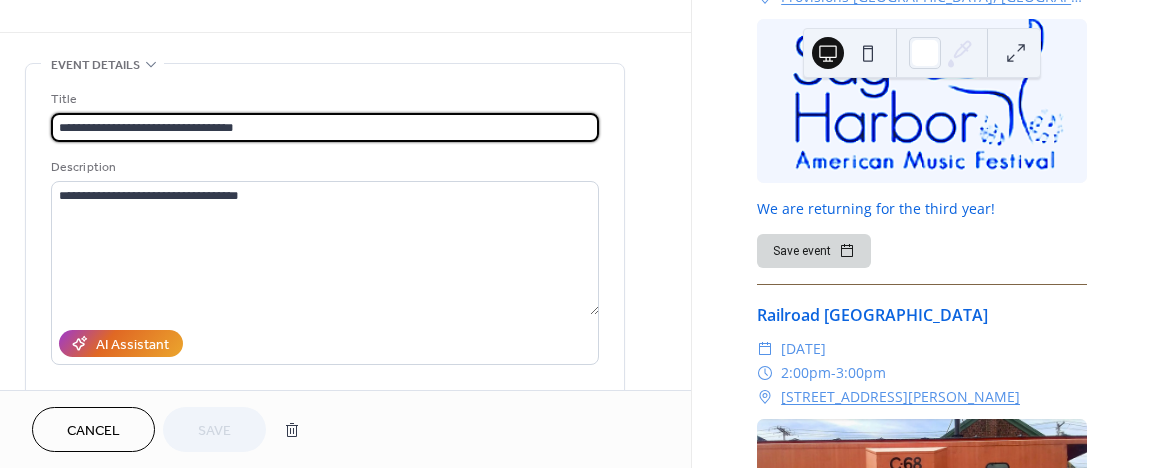 scroll, scrollTop: 58, scrollLeft: 0, axis: vertical 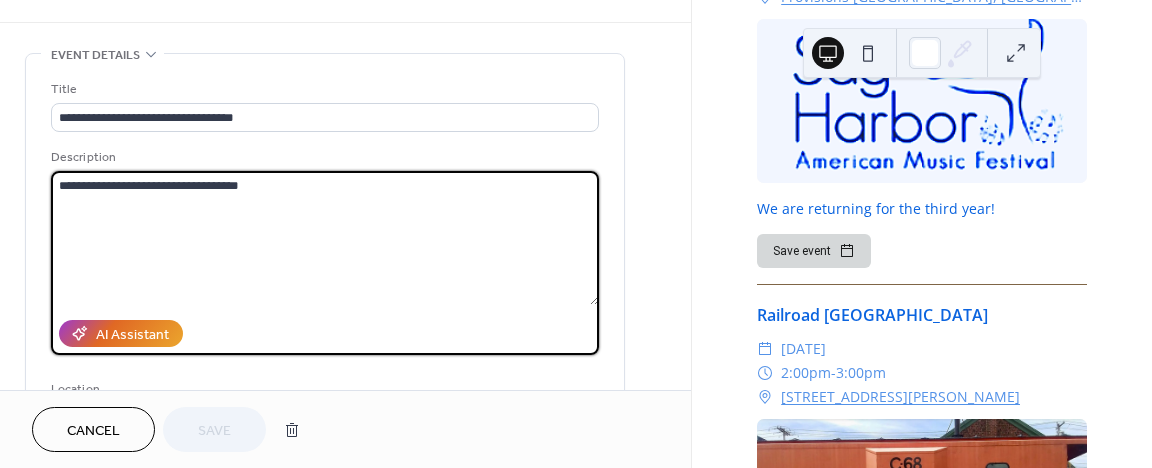 drag, startPoint x: 251, startPoint y: 185, endPoint x: 17, endPoint y: 171, distance: 234.41843 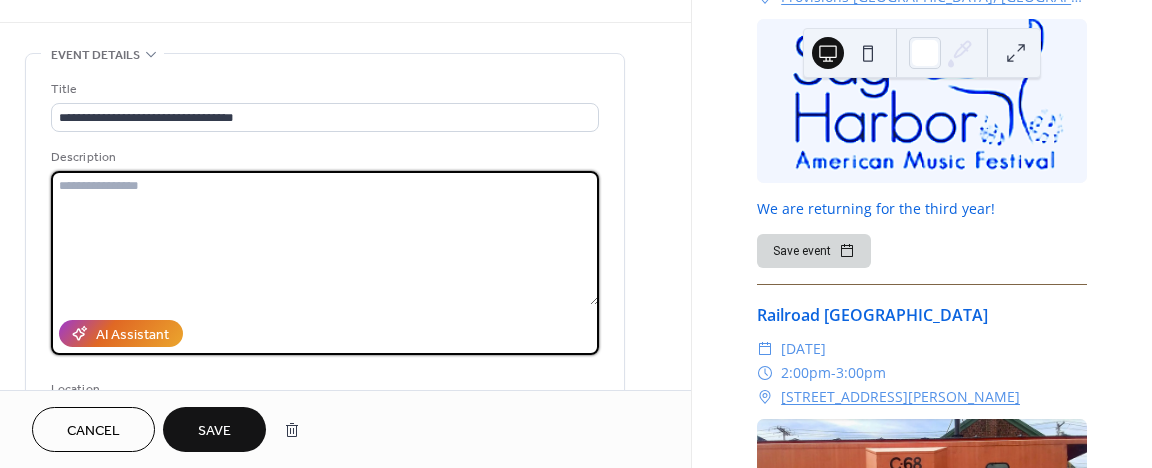 type 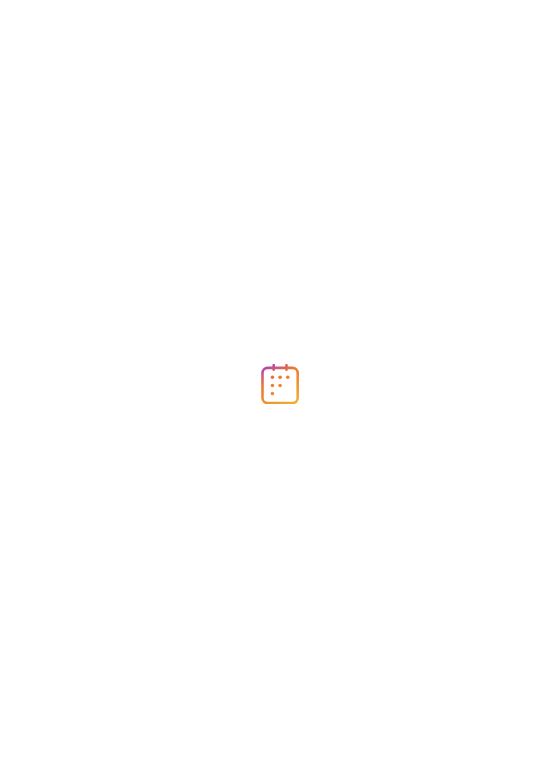 scroll, scrollTop: 0, scrollLeft: 0, axis: both 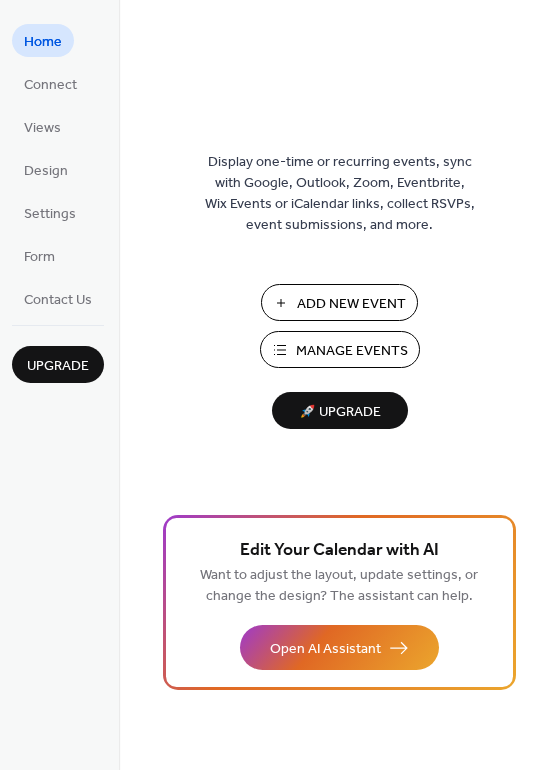 click on "Manage Events" at bounding box center (352, 351) 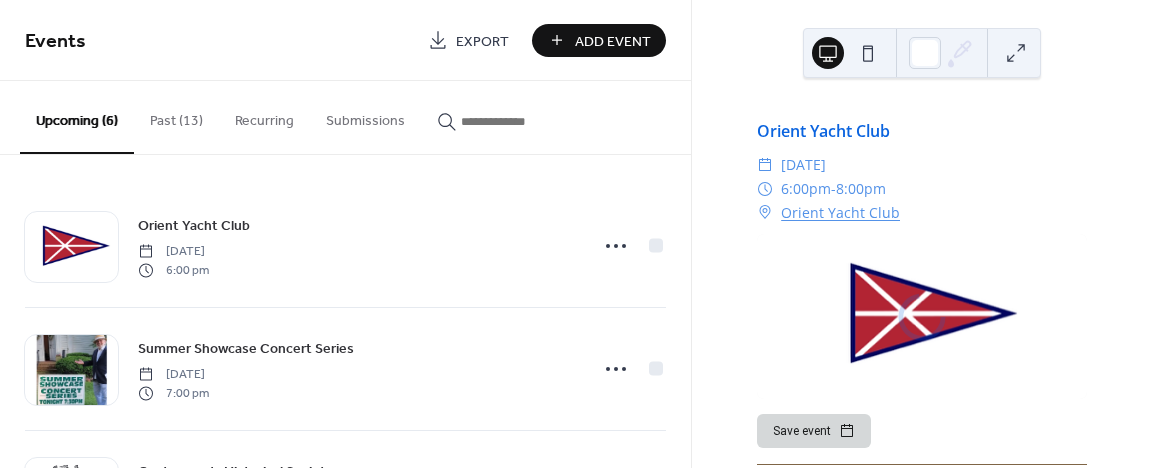 scroll, scrollTop: 0, scrollLeft: 0, axis: both 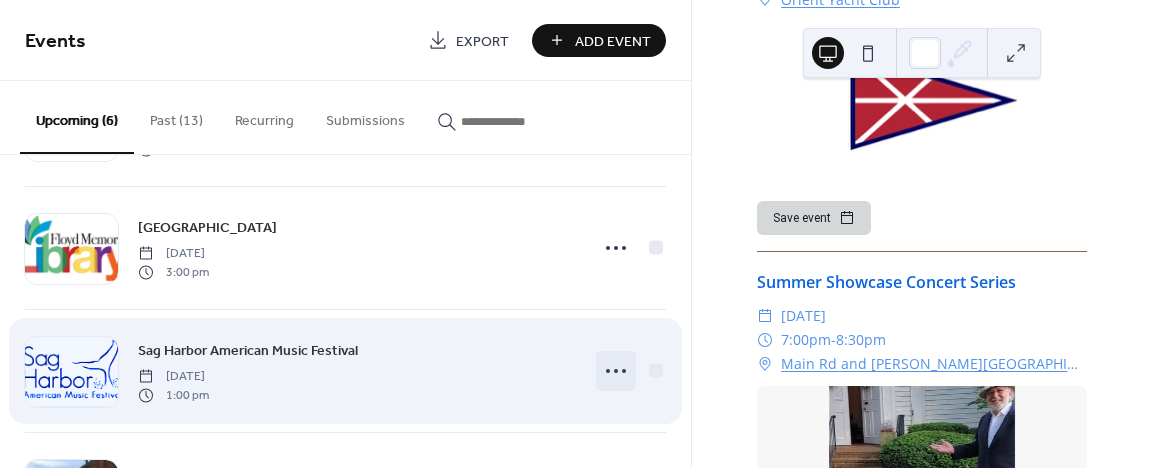 click 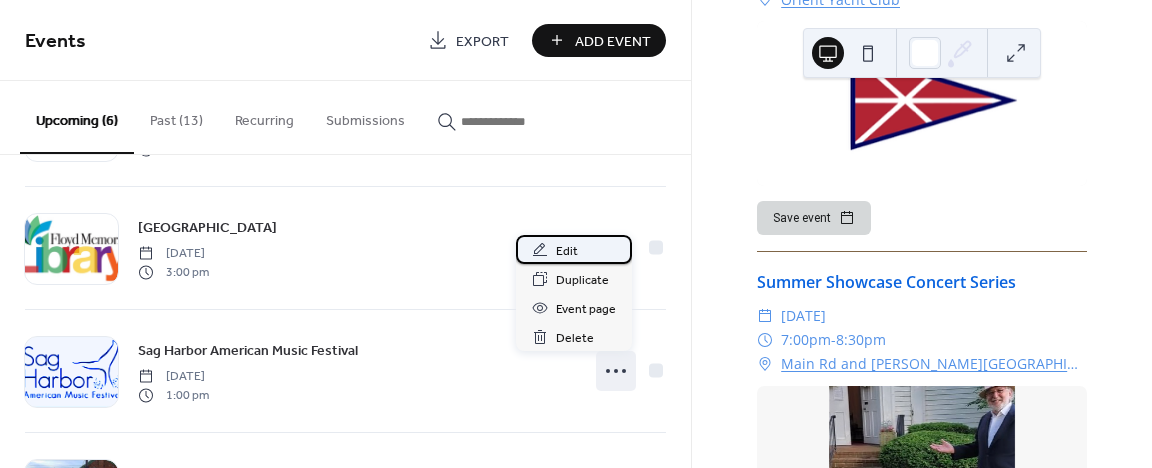 click on "Edit" at bounding box center [567, 251] 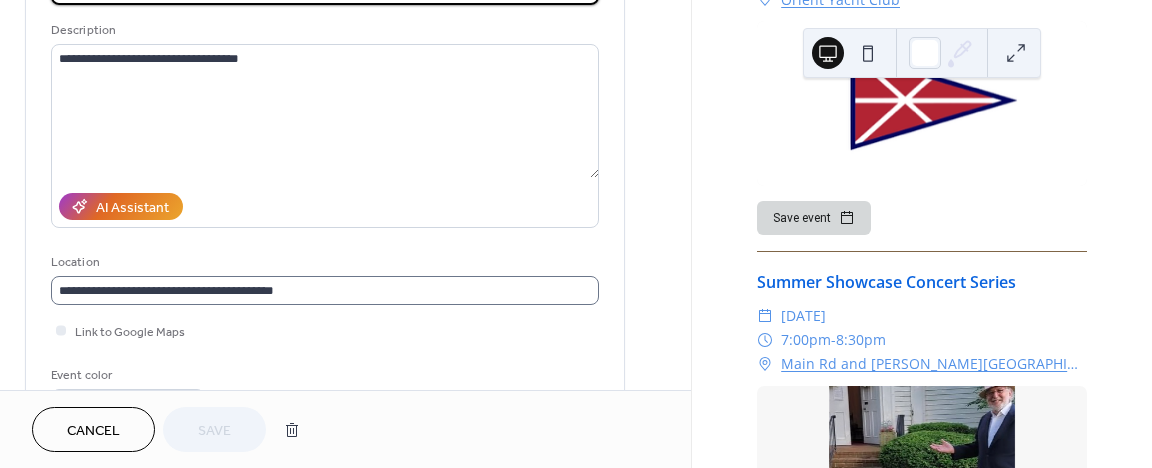 scroll, scrollTop: 180, scrollLeft: 0, axis: vertical 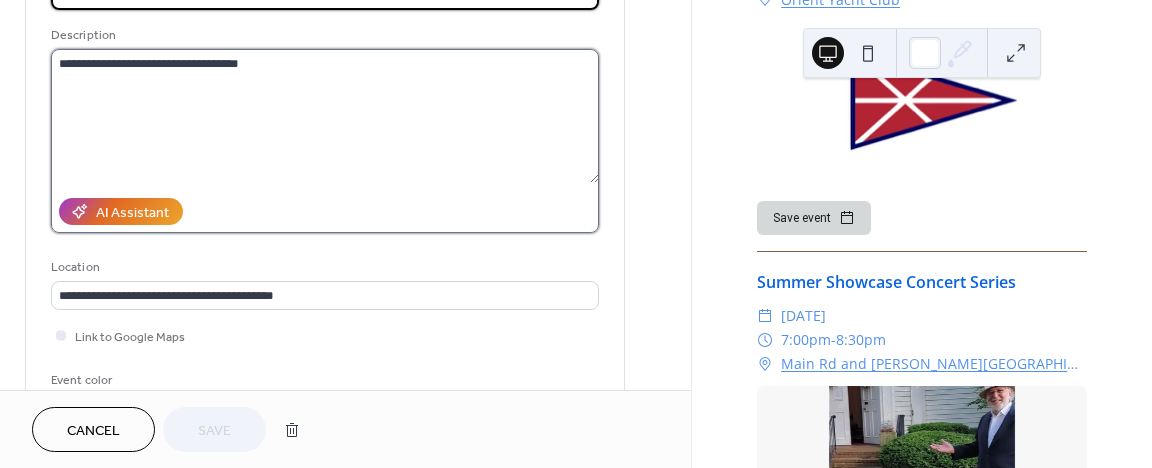 click on "**********" at bounding box center [325, 116] 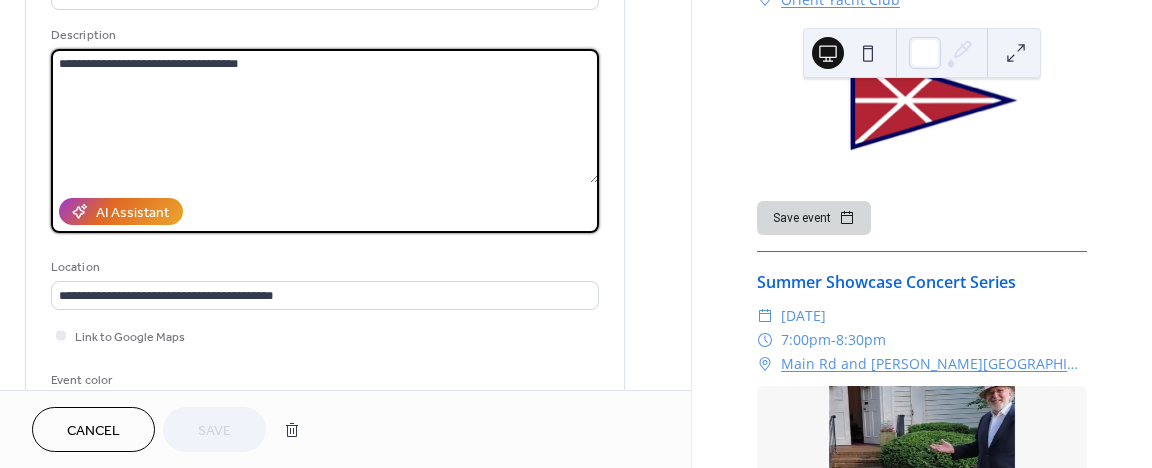 drag, startPoint x: 253, startPoint y: 65, endPoint x: -21, endPoint y: 44, distance: 274.80356 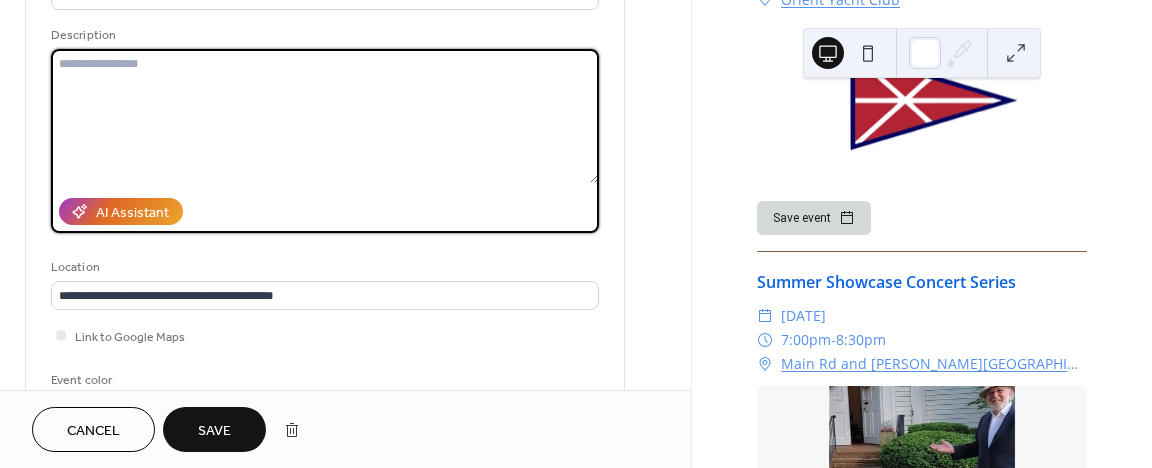 type 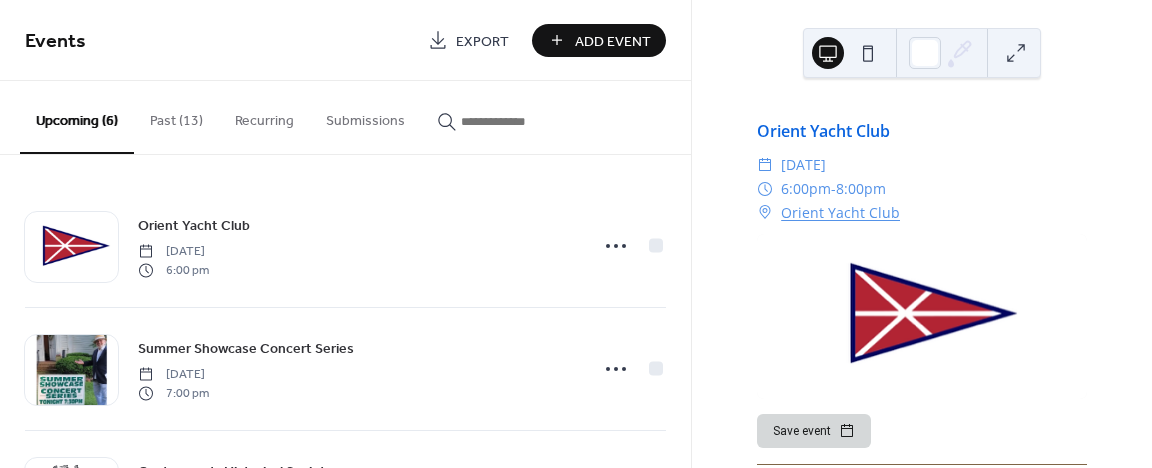 scroll, scrollTop: 0, scrollLeft: 0, axis: both 